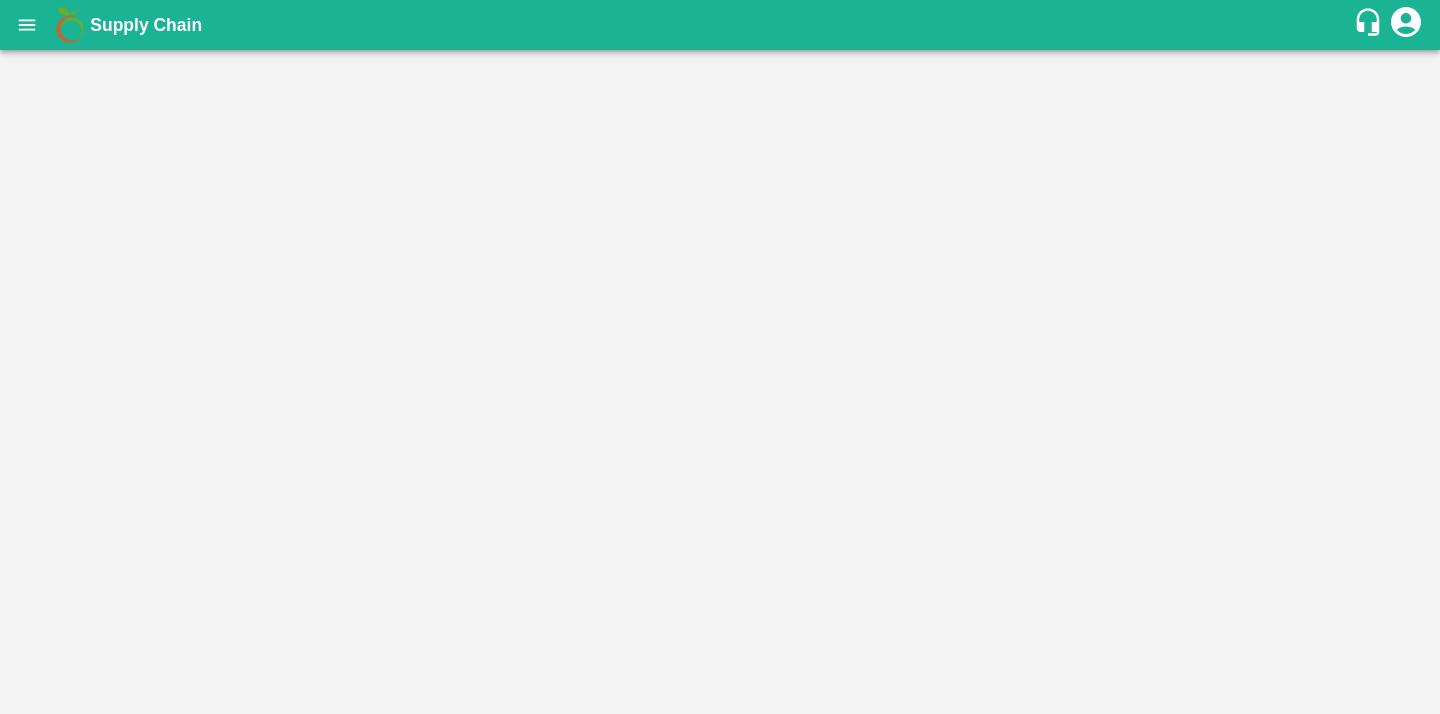 scroll, scrollTop: 0, scrollLeft: 0, axis: both 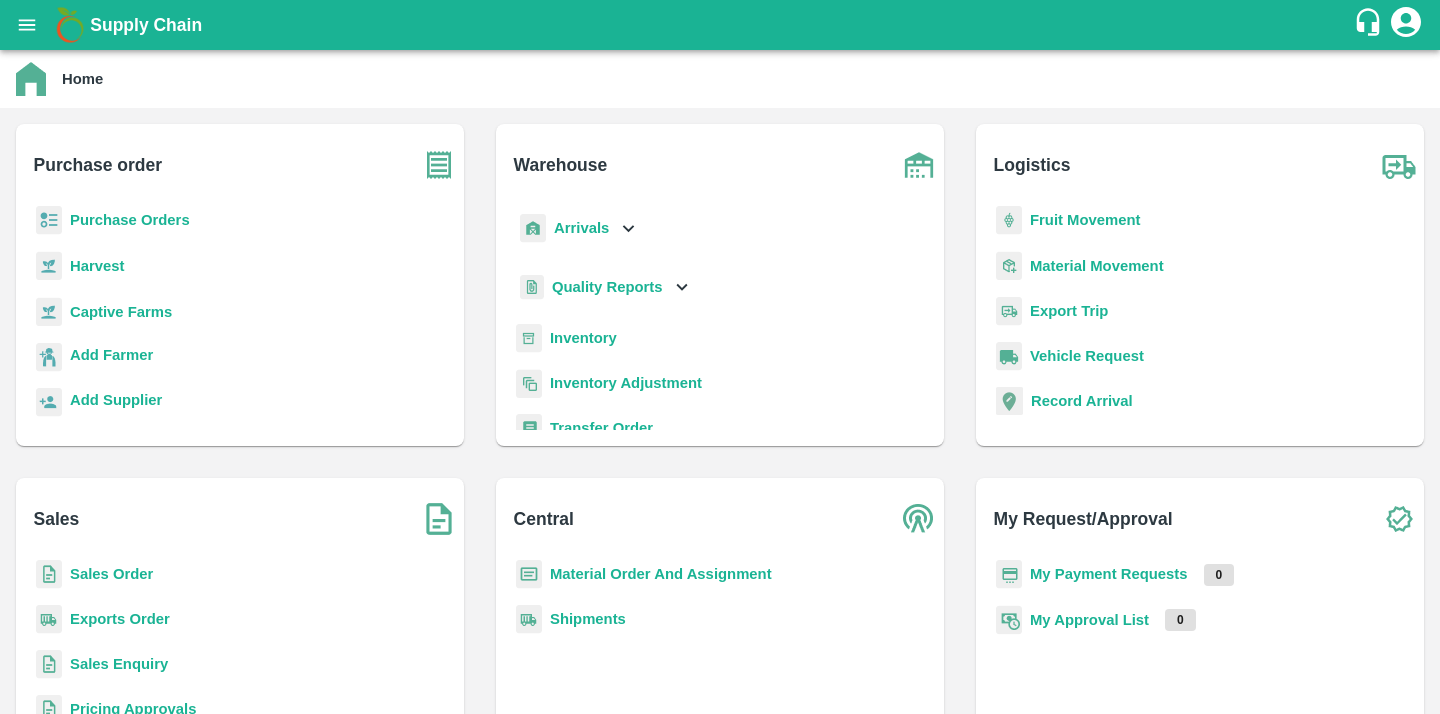 click on "Fruit Movement" at bounding box center (1085, 220) 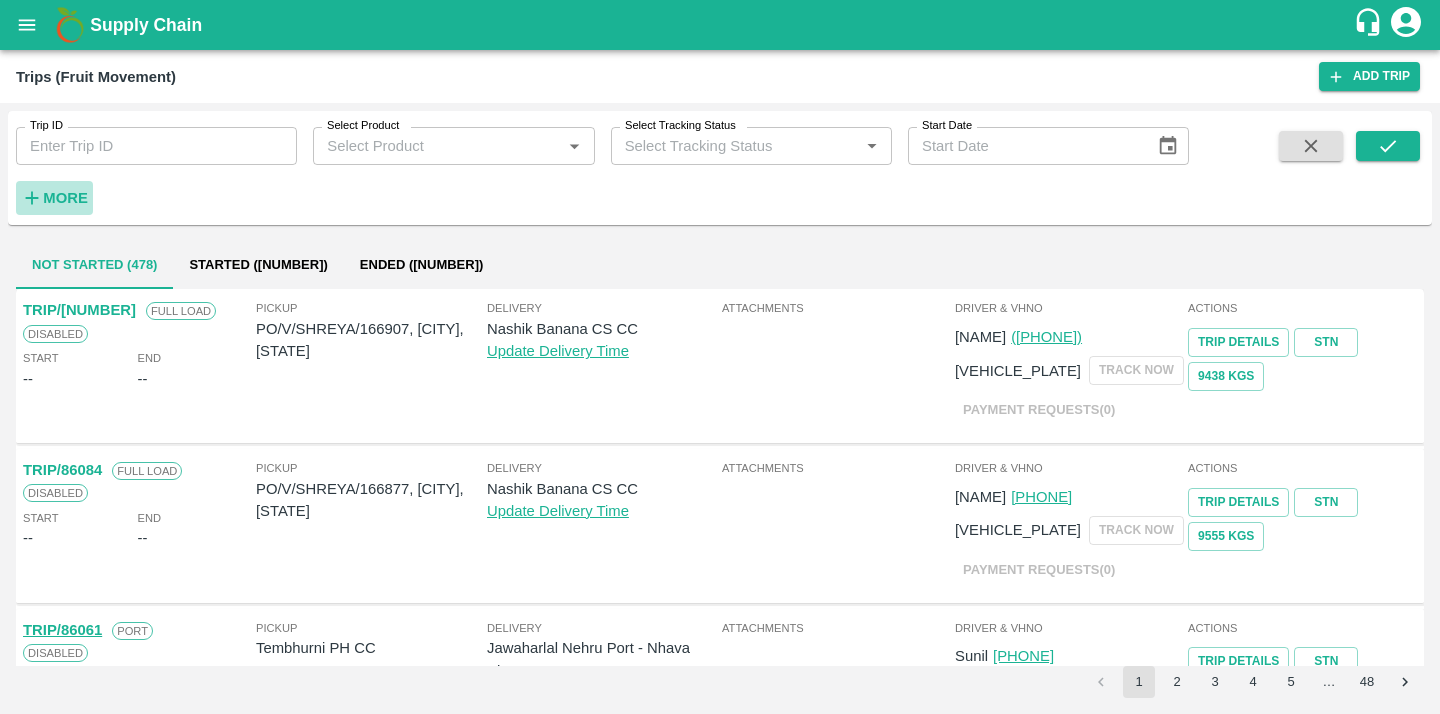 click on "More" at bounding box center [65, 198] 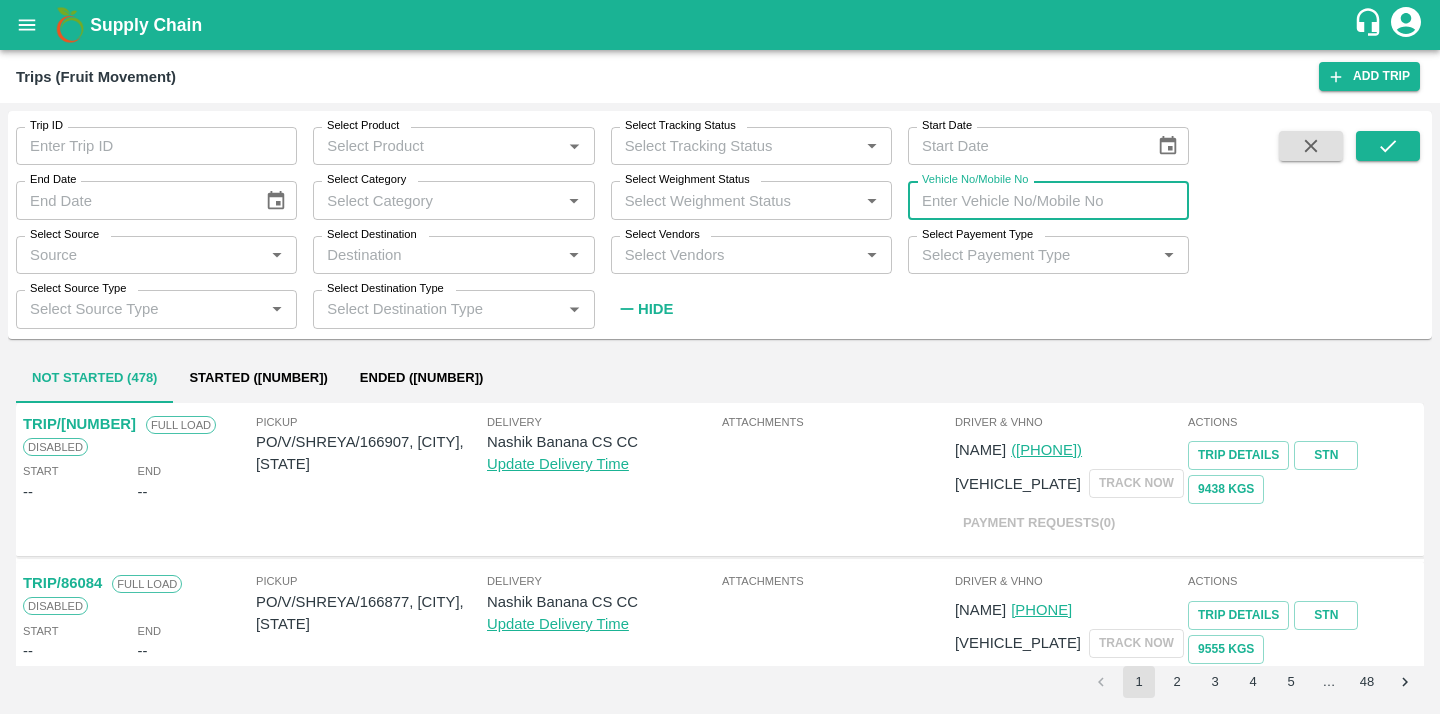 click on "Vehicle No/Mobile No" at bounding box center [1048, 200] 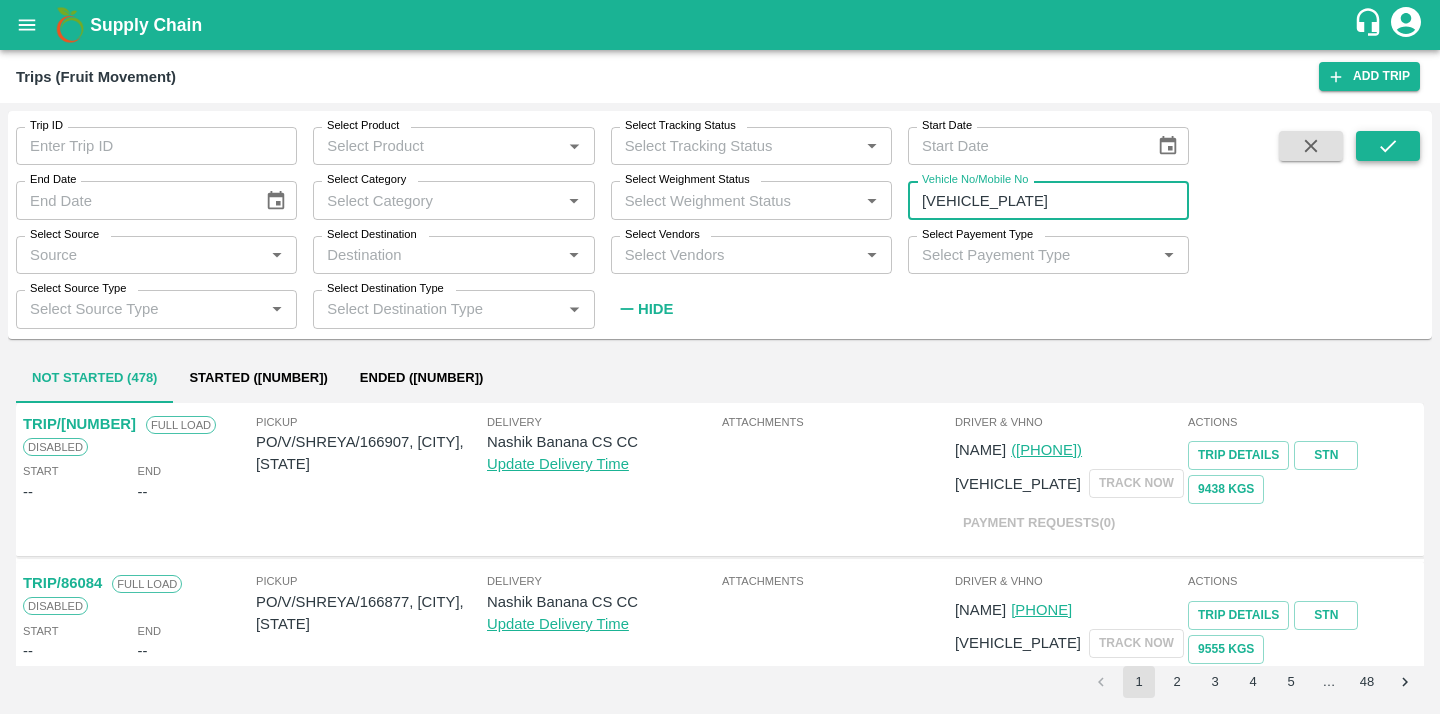 click 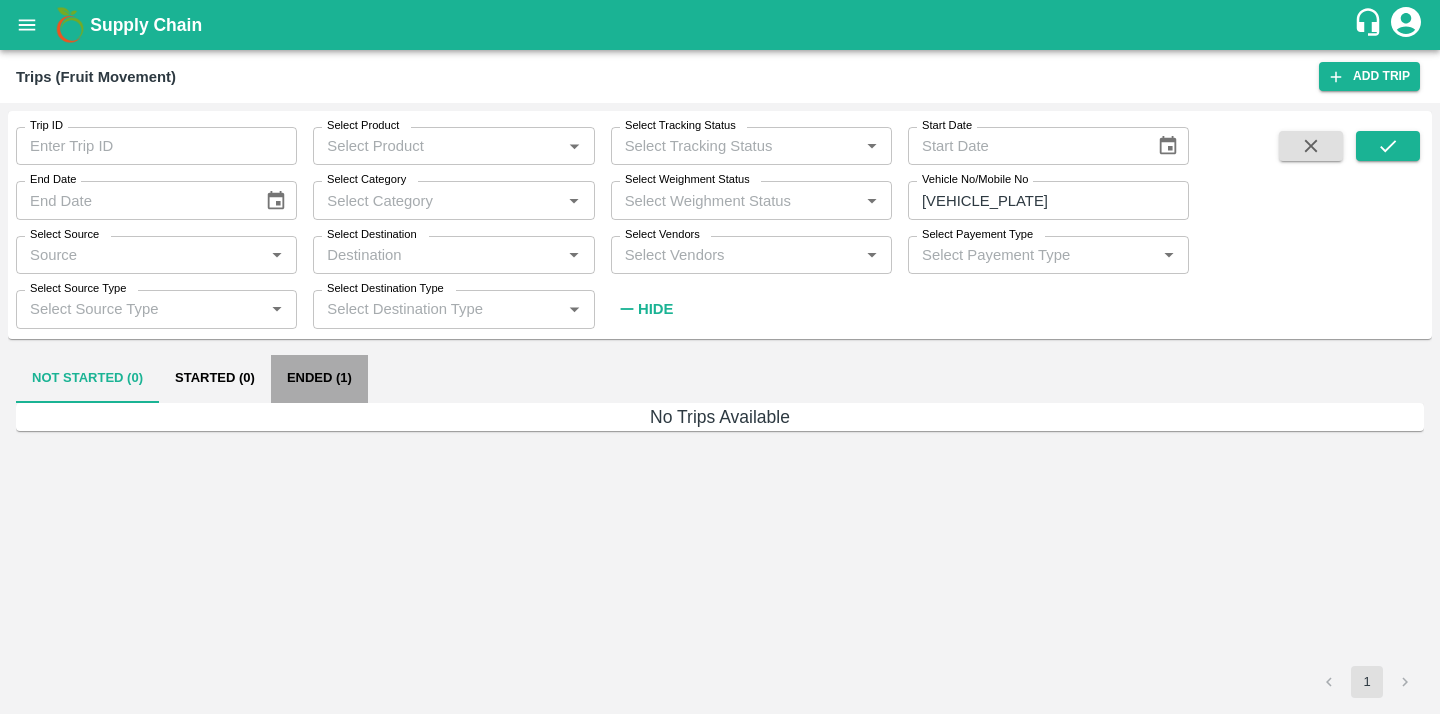click on "Ended (1)" at bounding box center [319, 379] 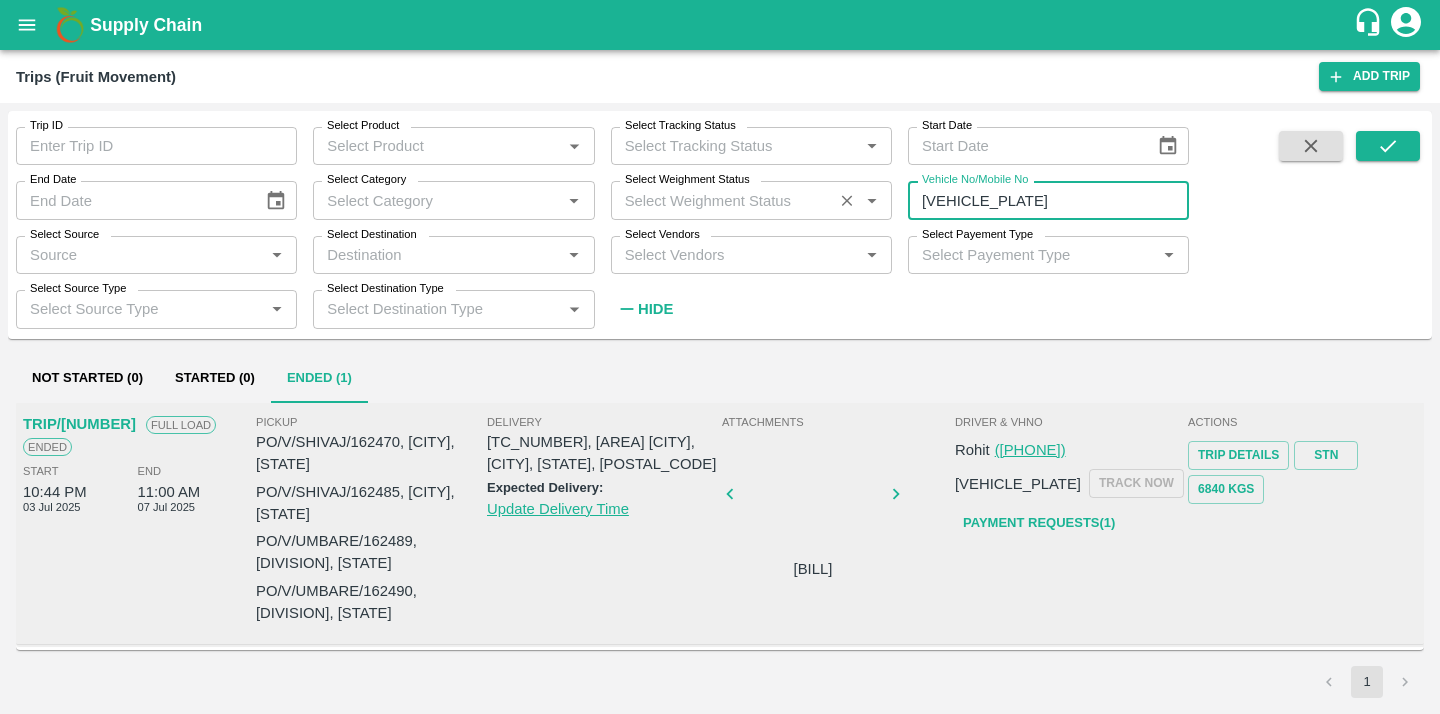 drag, startPoint x: 1073, startPoint y: 198, endPoint x: 789, endPoint y: 198, distance: 284 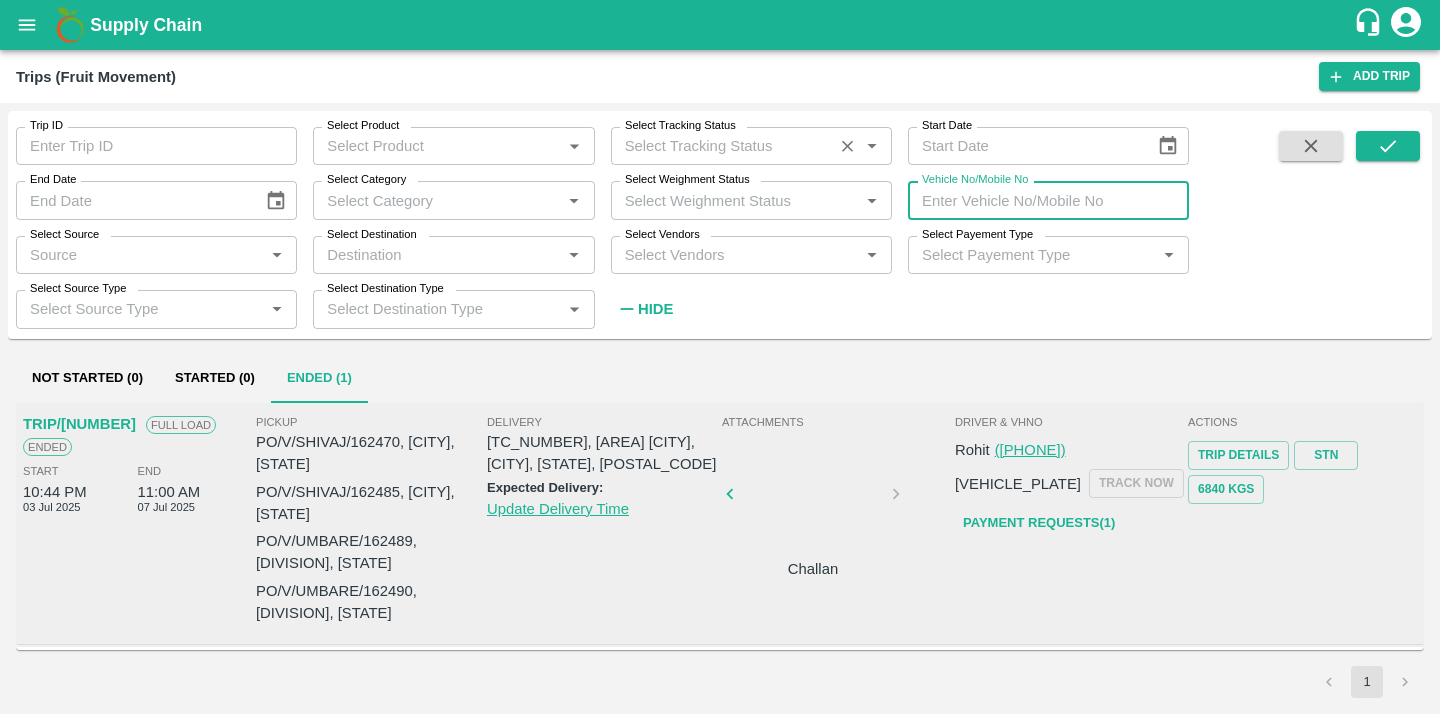 type 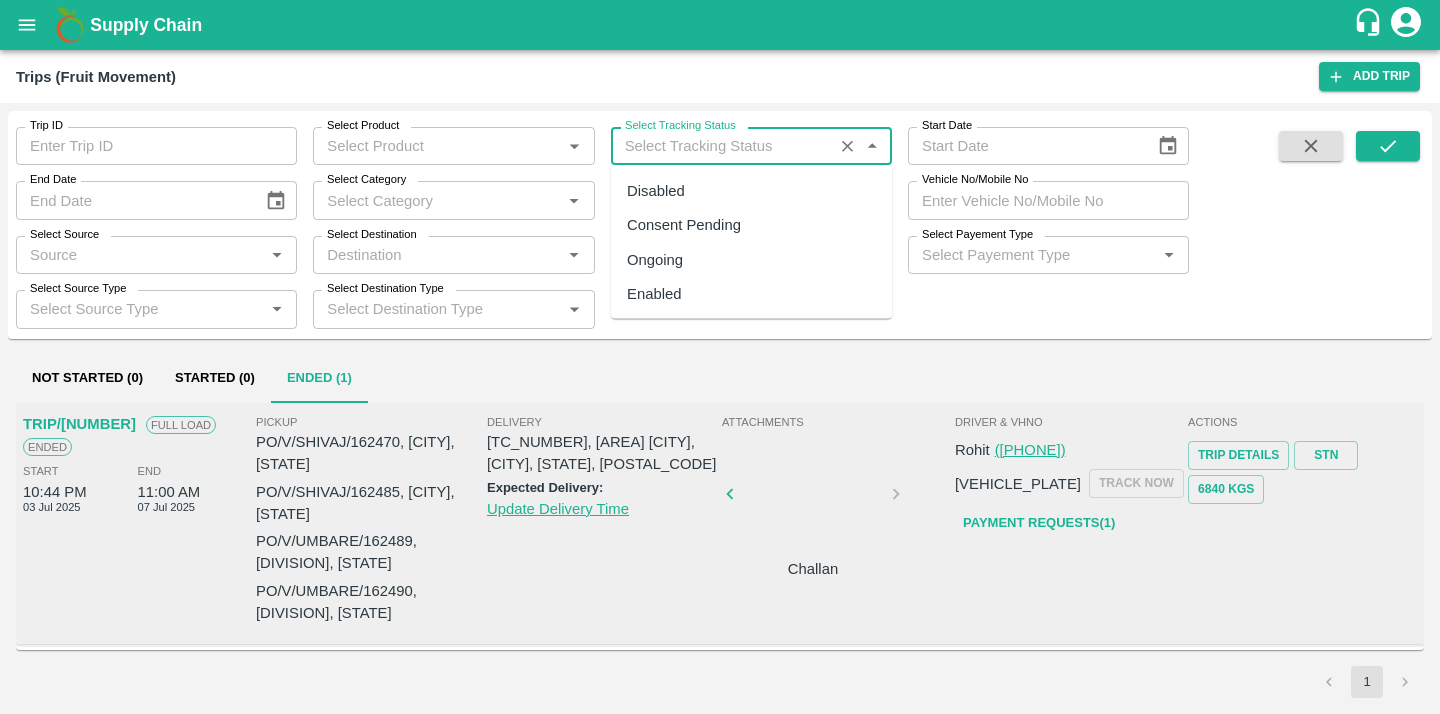 click on "Select Tracking Status" at bounding box center [722, 146] 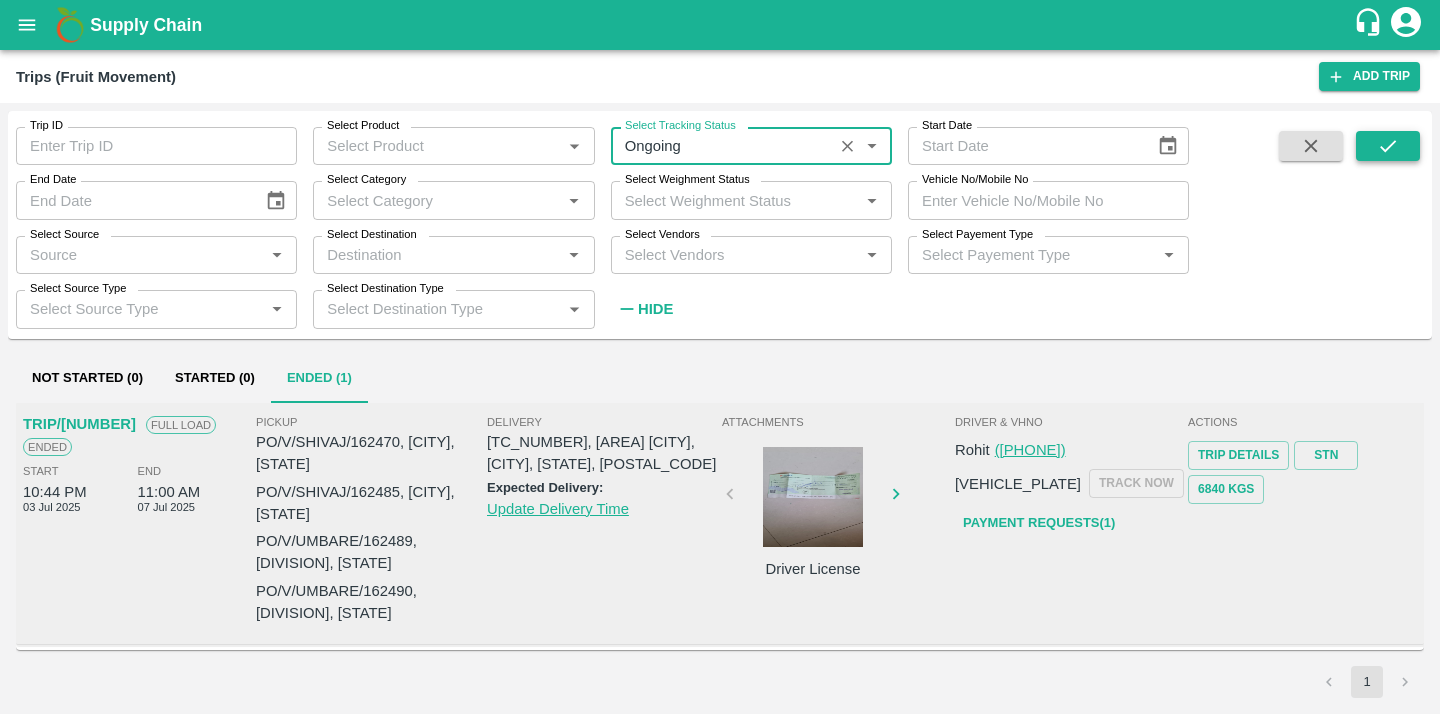click at bounding box center [1388, 146] 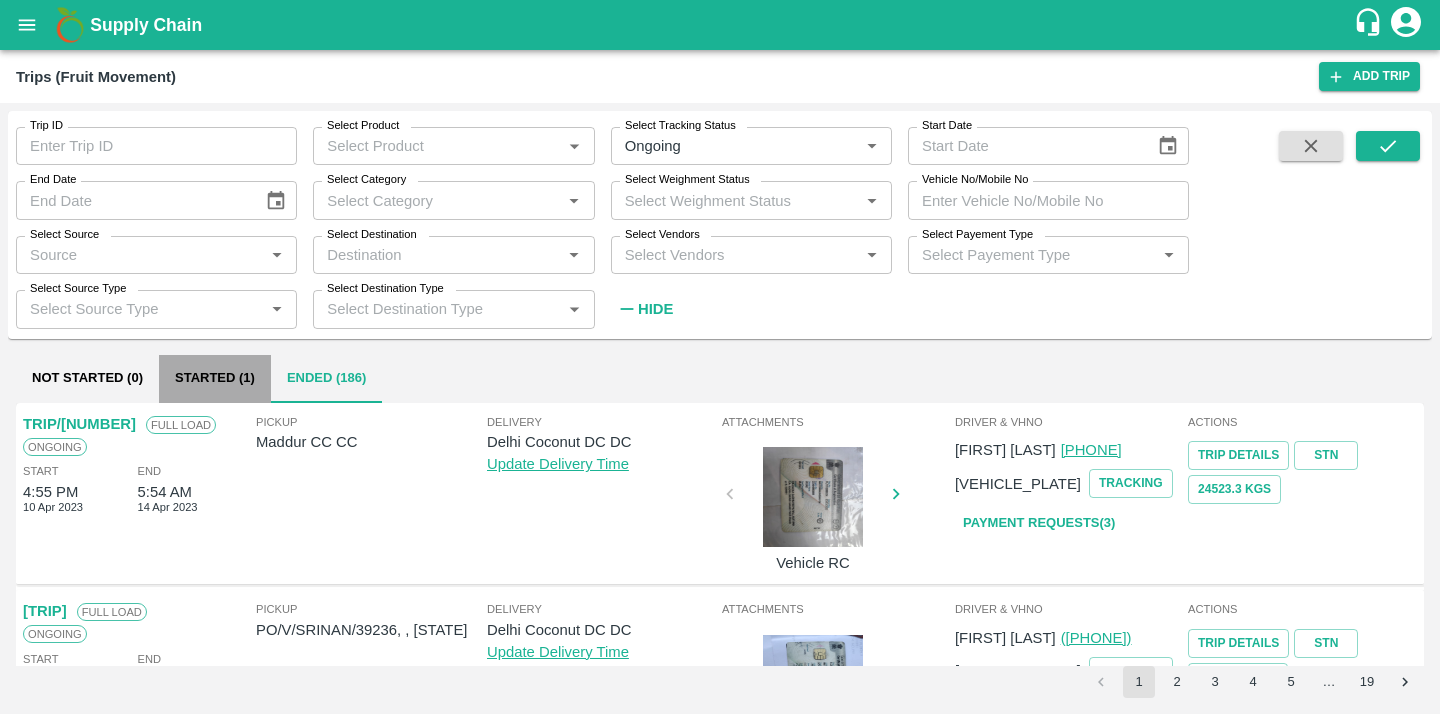 click on "Started (1)" at bounding box center [215, 379] 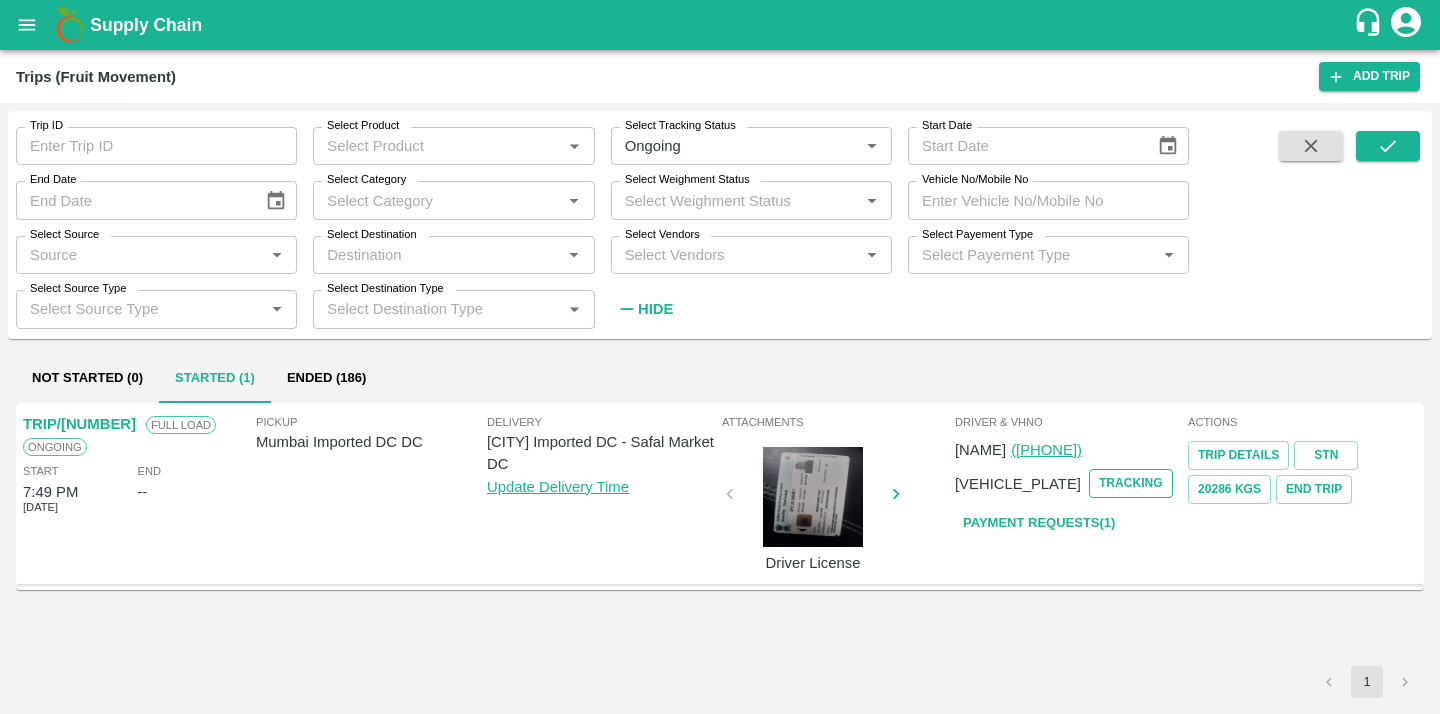 click on "Tracking" at bounding box center [1131, 483] 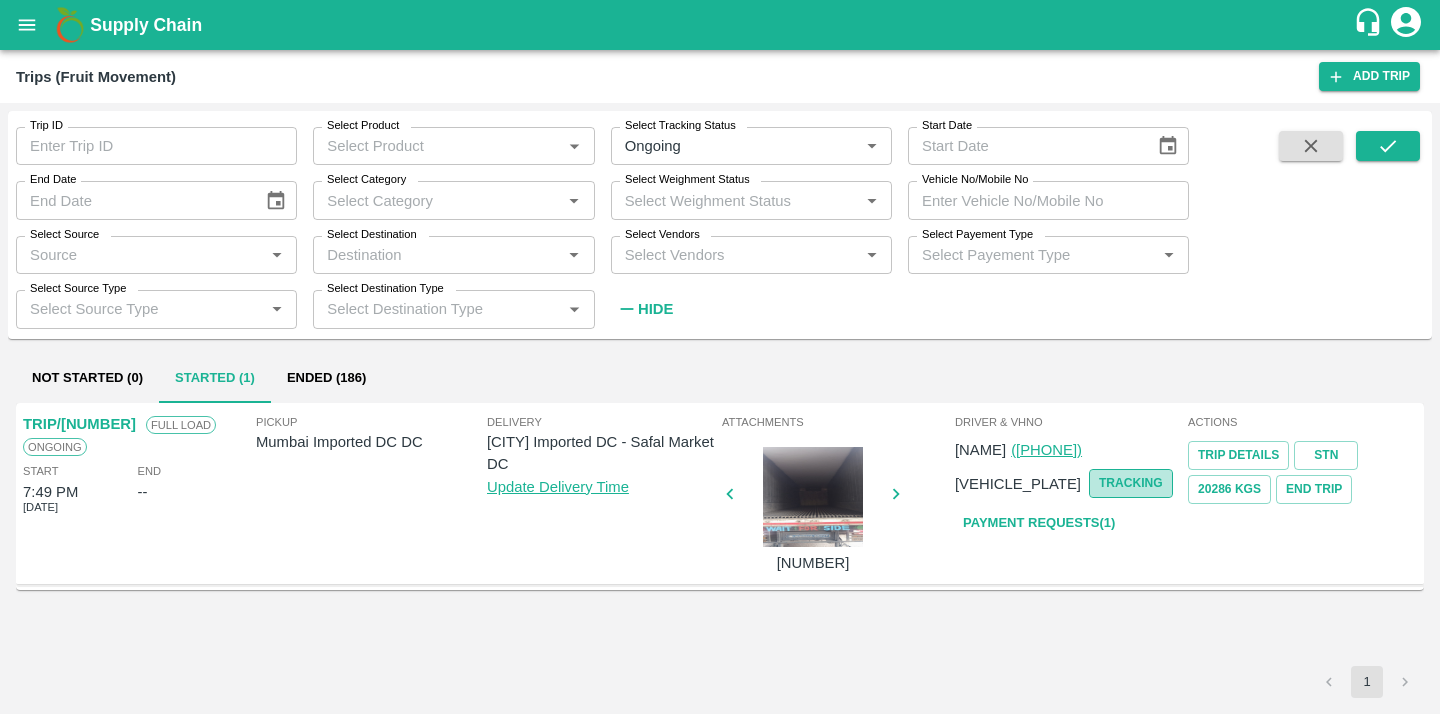 click on "Tracking" at bounding box center (1131, 483) 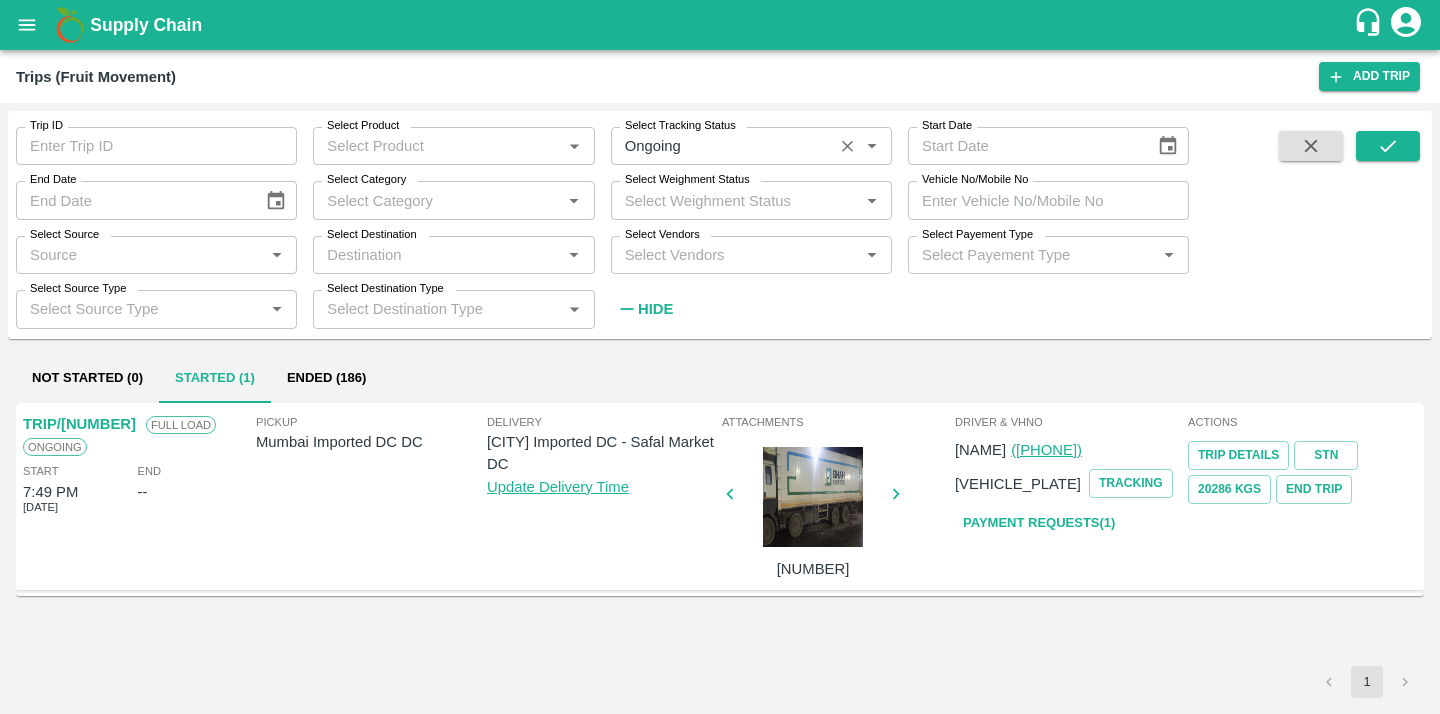 click 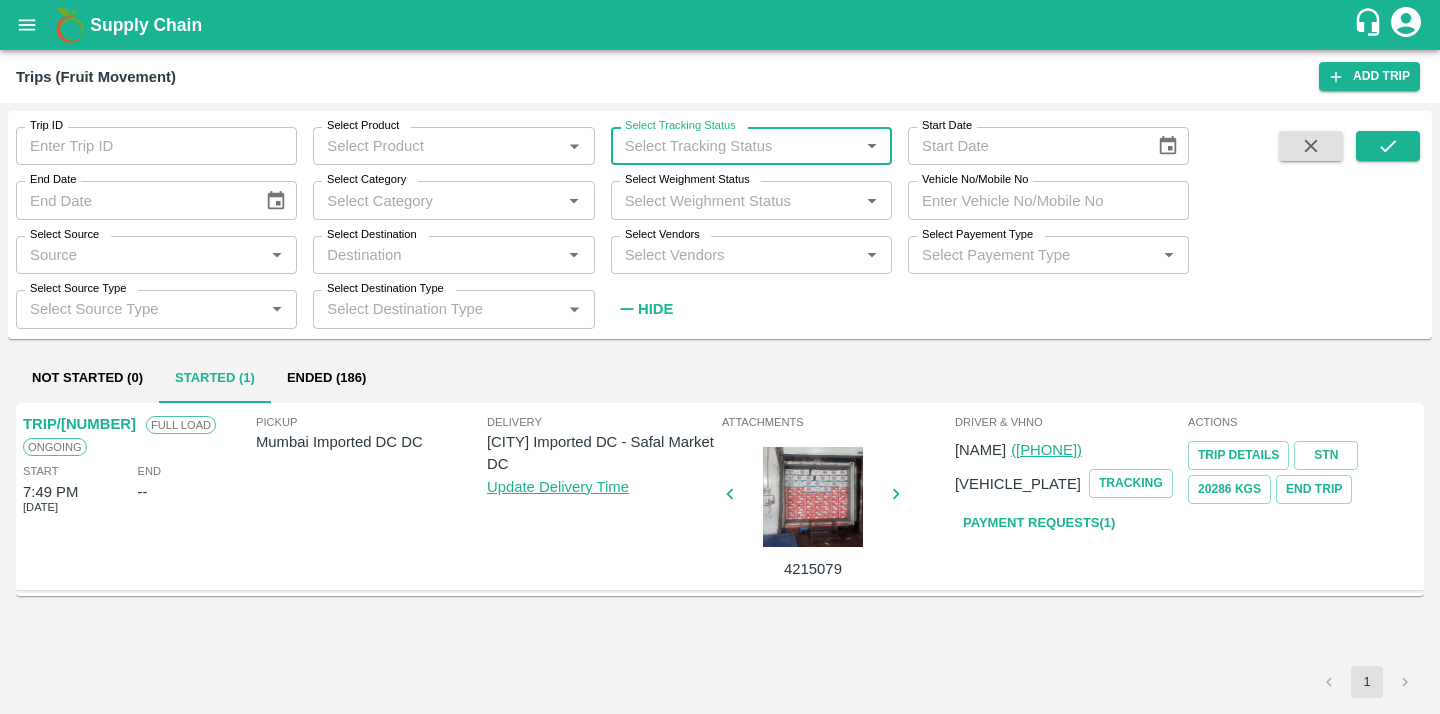 click on "Select Tracking Status   *" at bounding box center (751, 146) 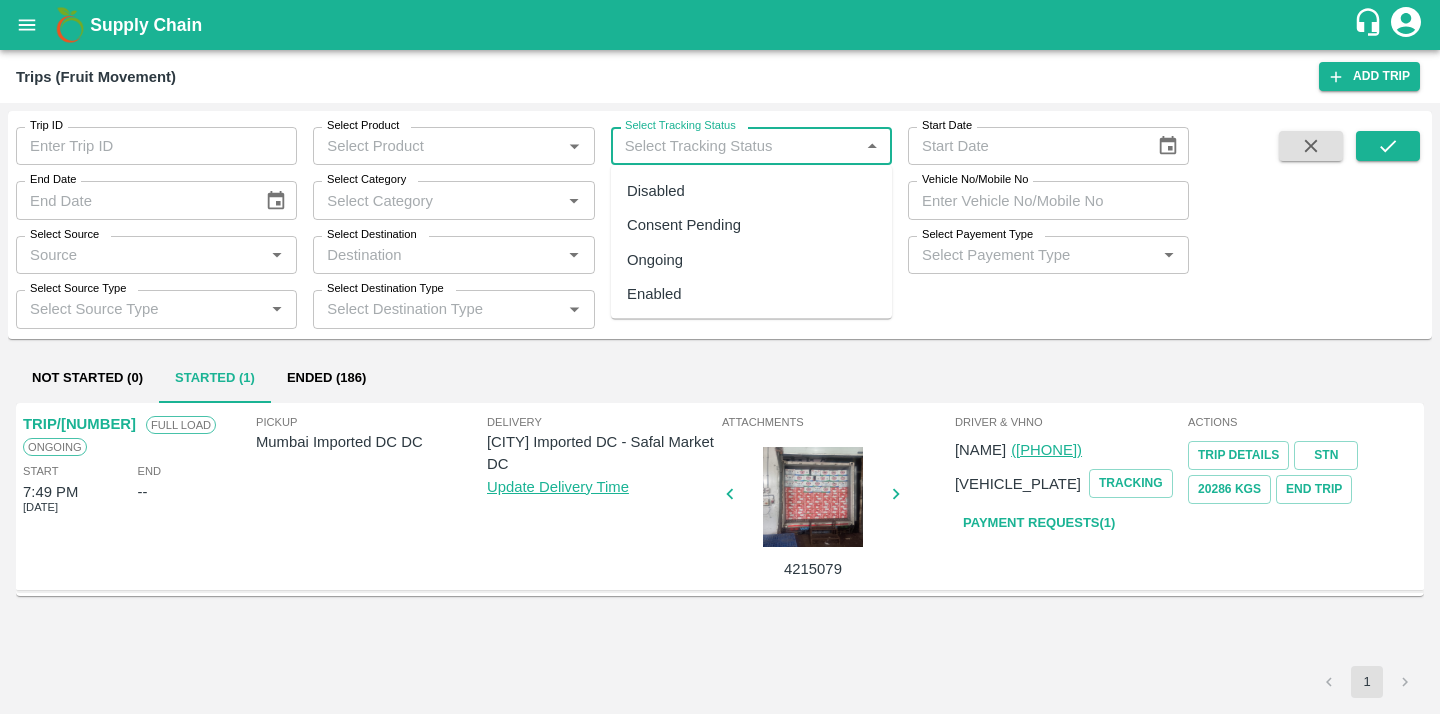 click on "Consent Pending" at bounding box center [684, 225] 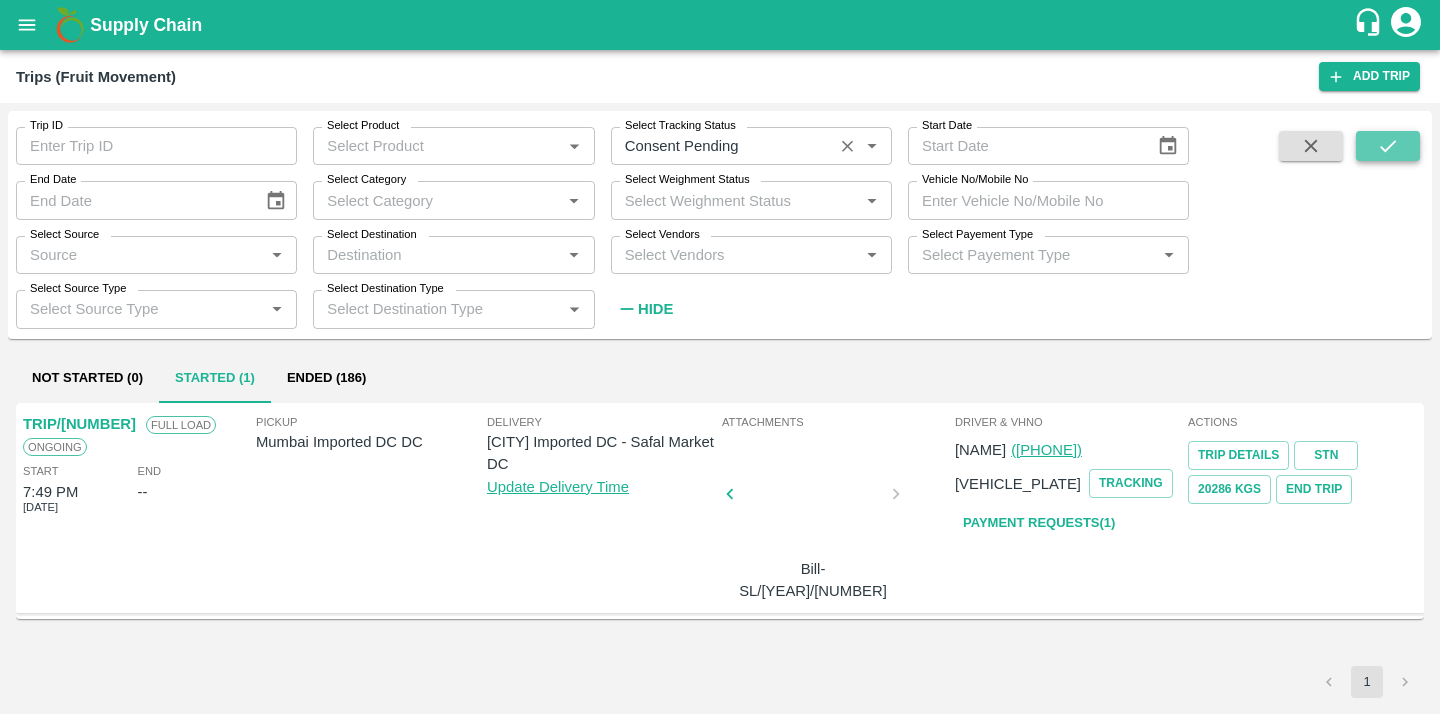 click 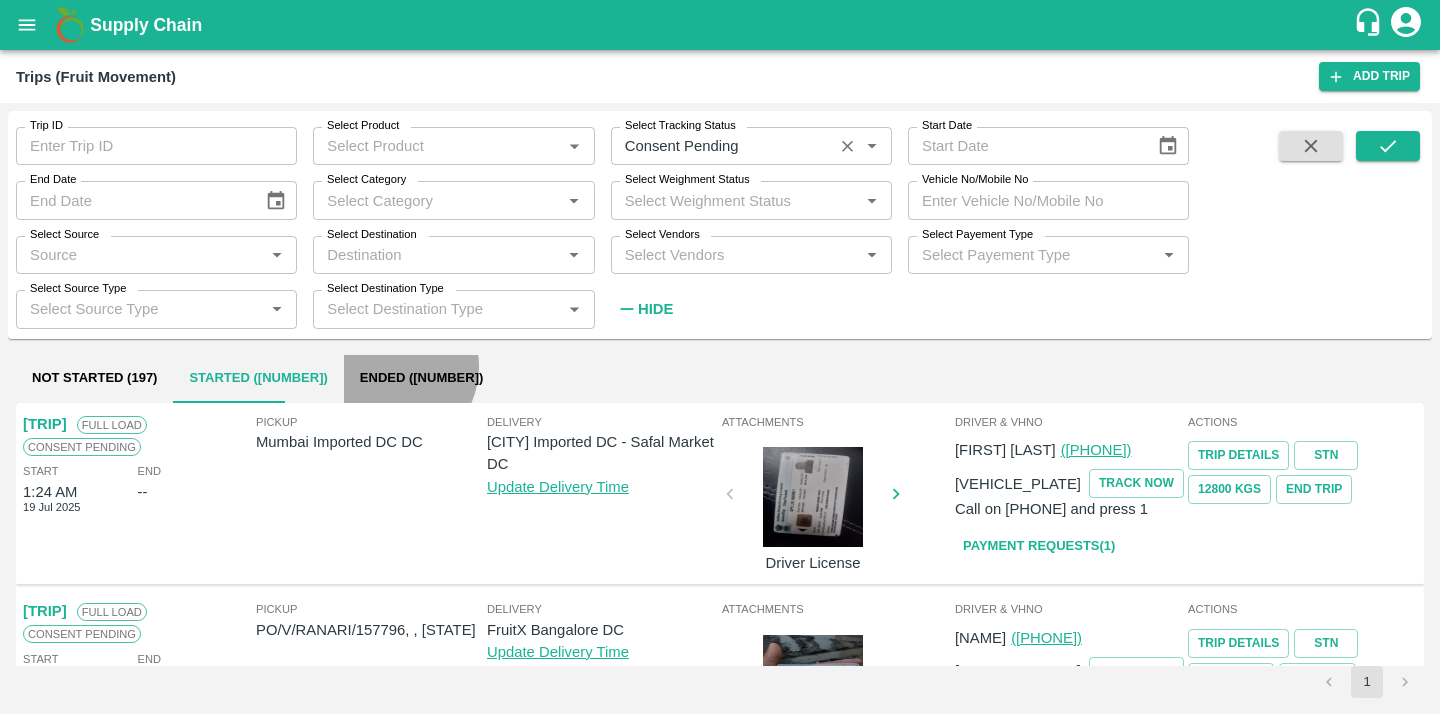 click on "Ended ([NUMBER])" at bounding box center (422, 379) 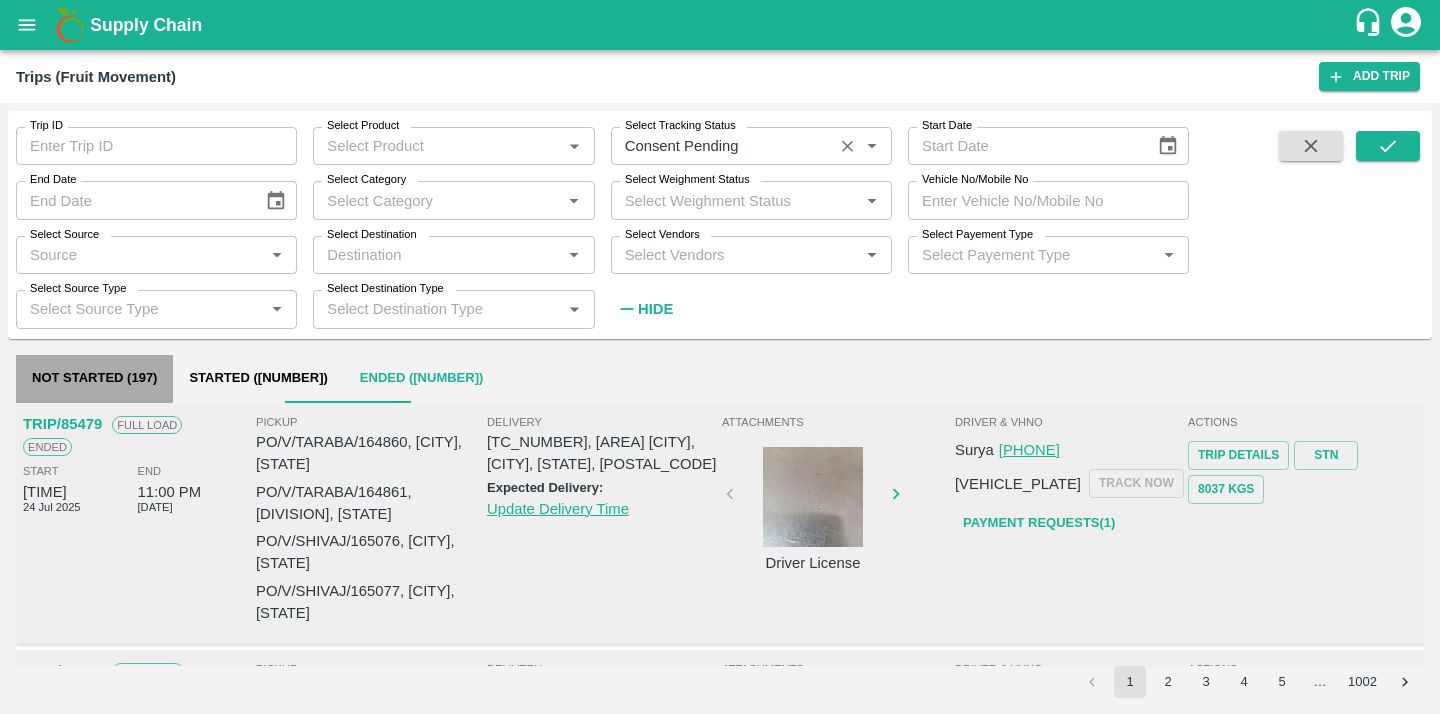 click on "Not Started (197)" at bounding box center (94, 379) 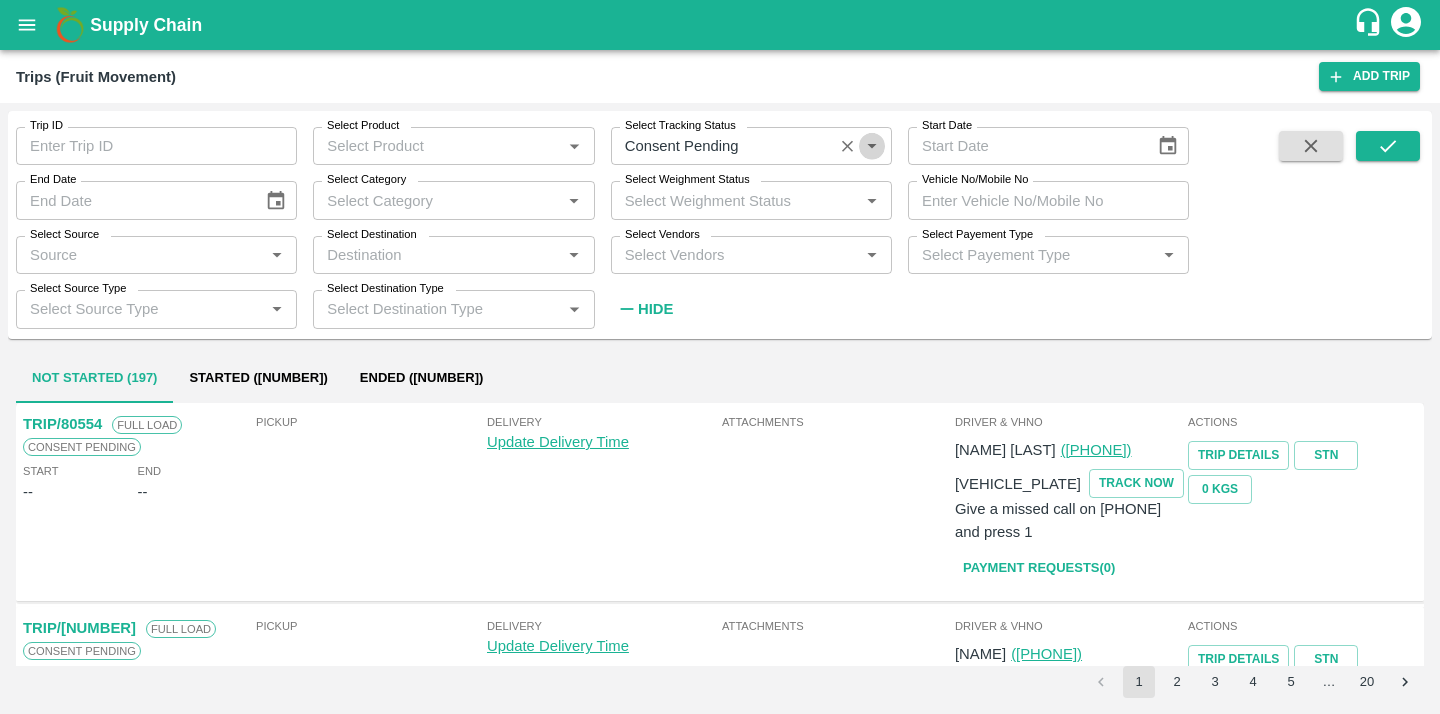click 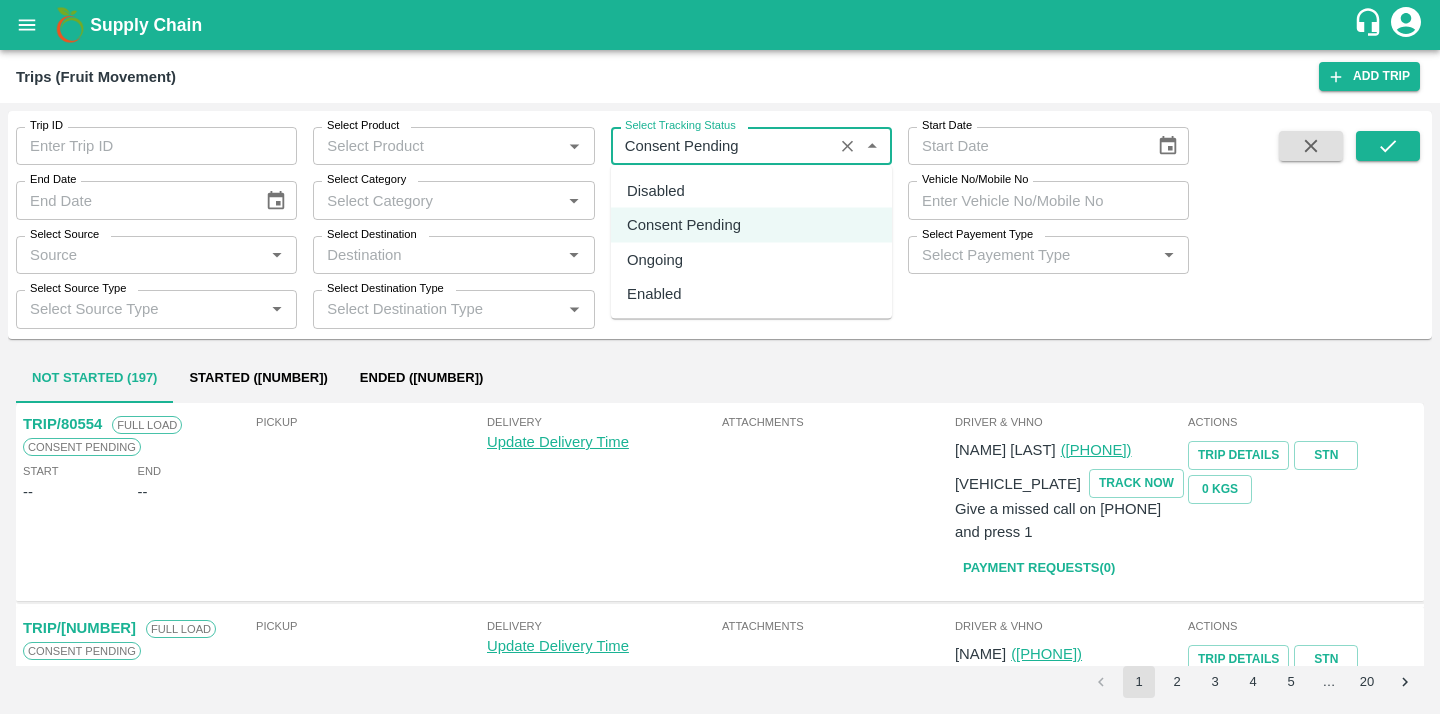 click on "Ongoing" at bounding box center (751, 259) 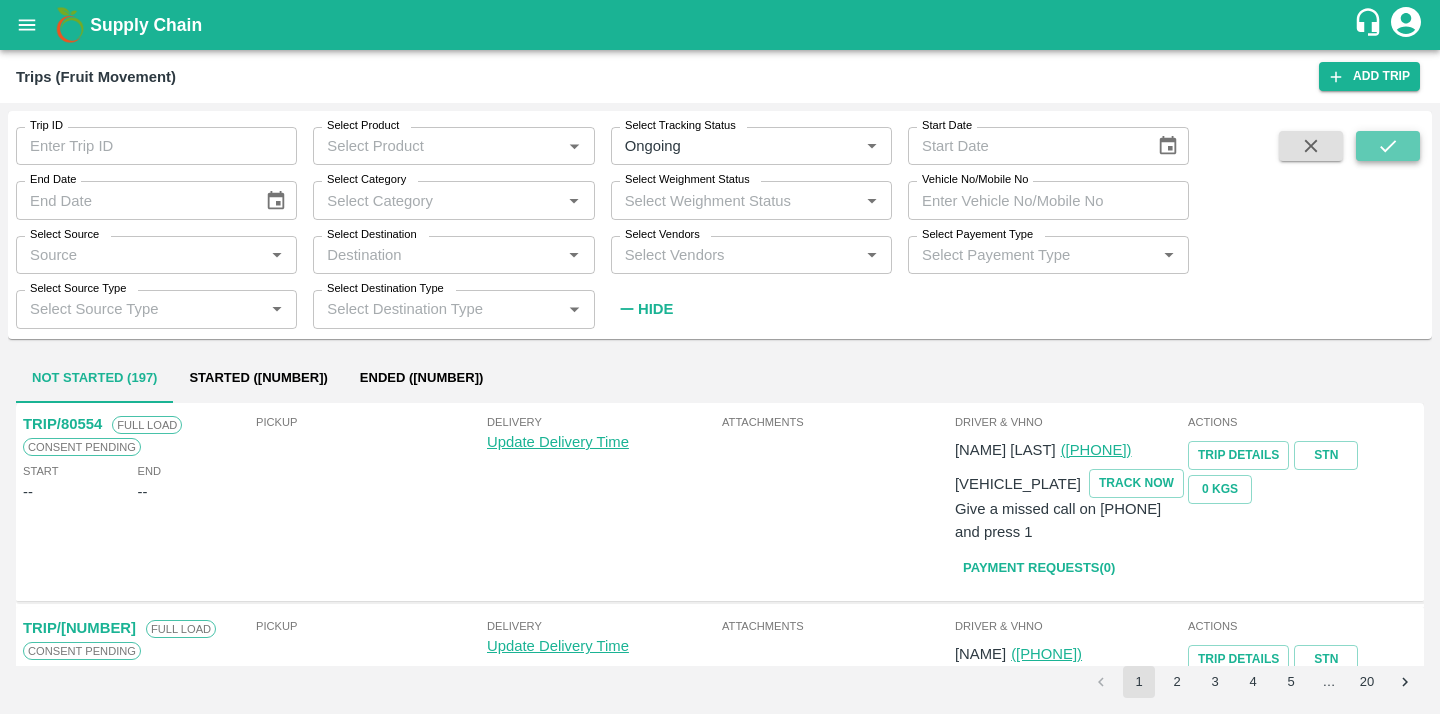 click 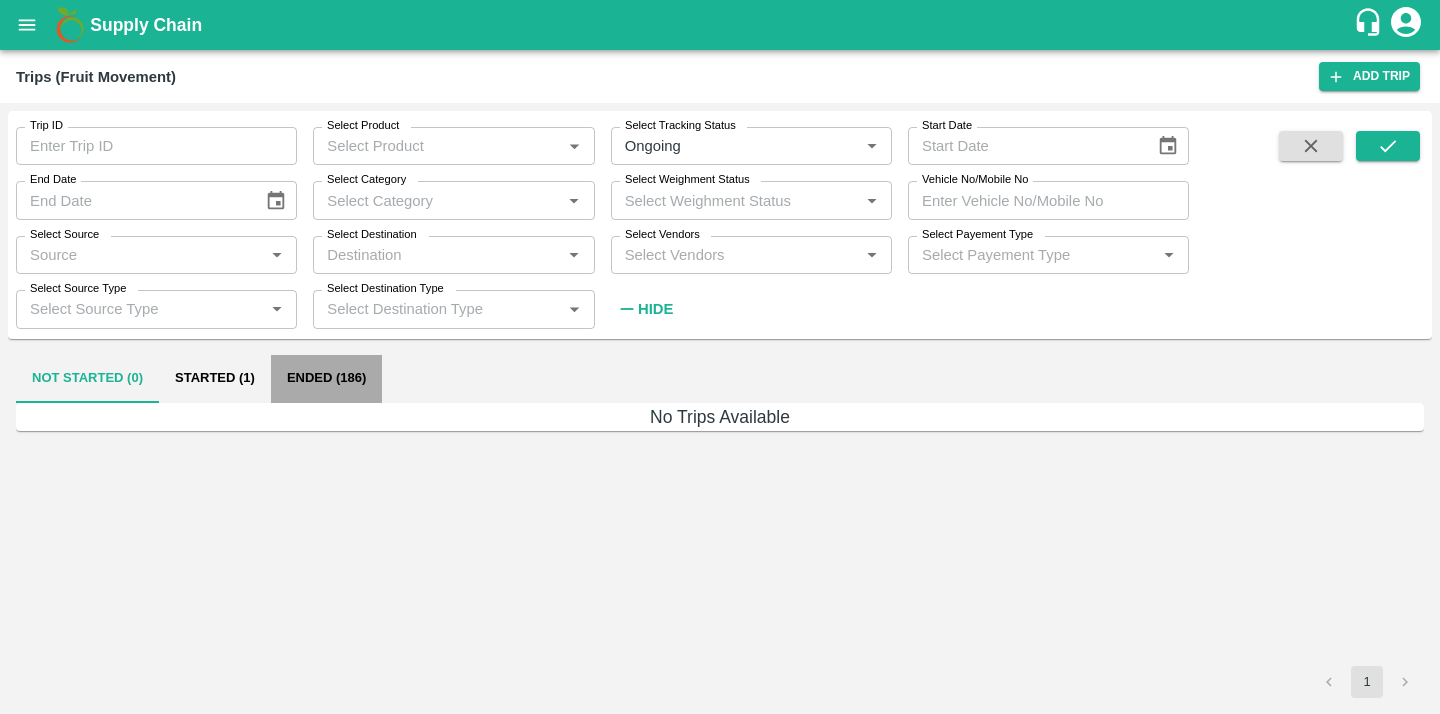 click on "Ended (186)" at bounding box center (326, 379) 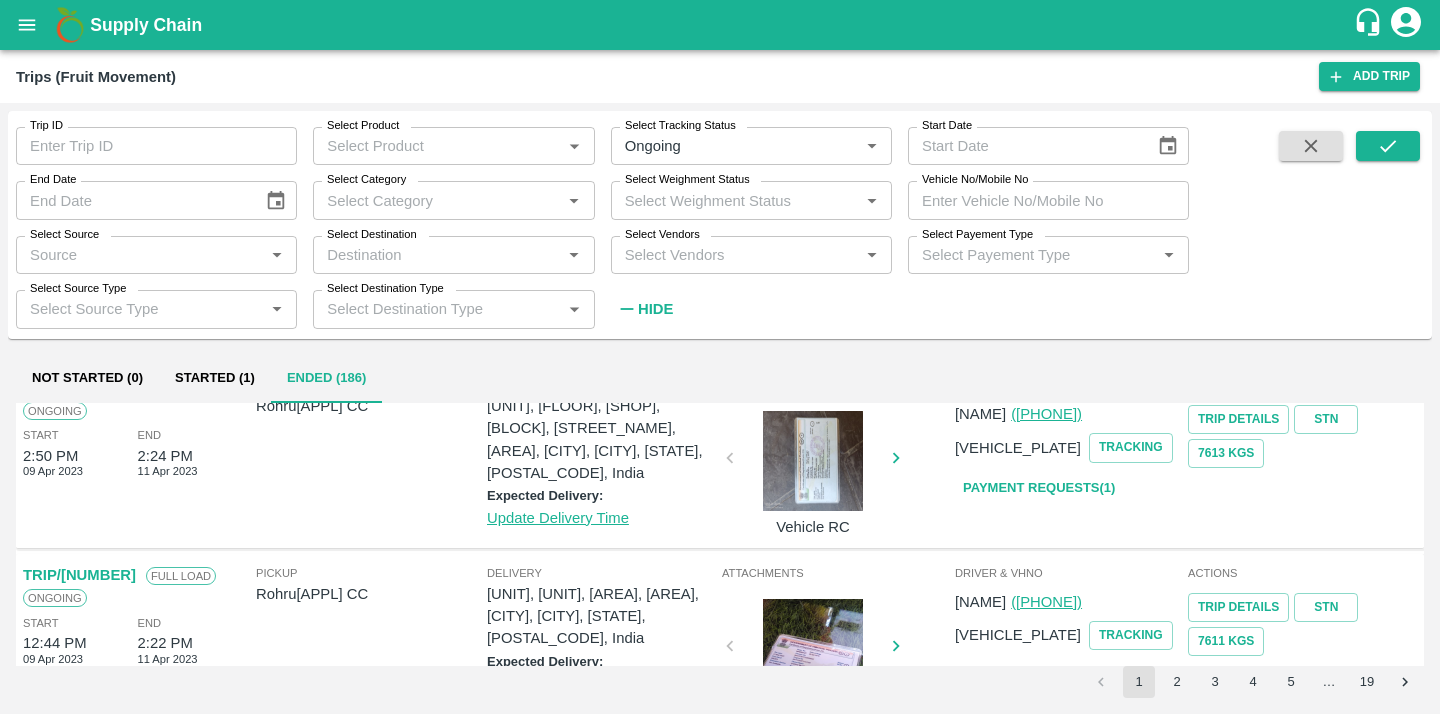 scroll, scrollTop: 520, scrollLeft: 0, axis: vertical 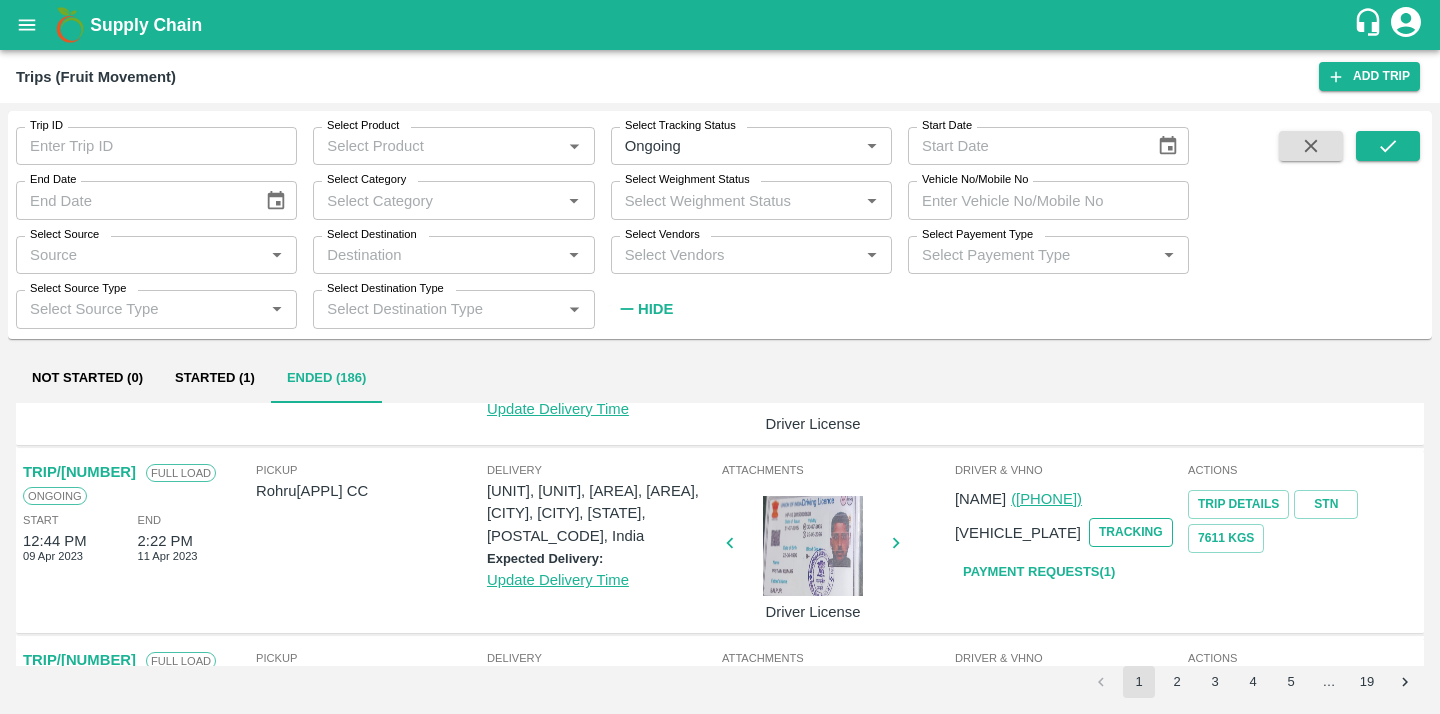 click on "Tracking" at bounding box center [1131, 532] 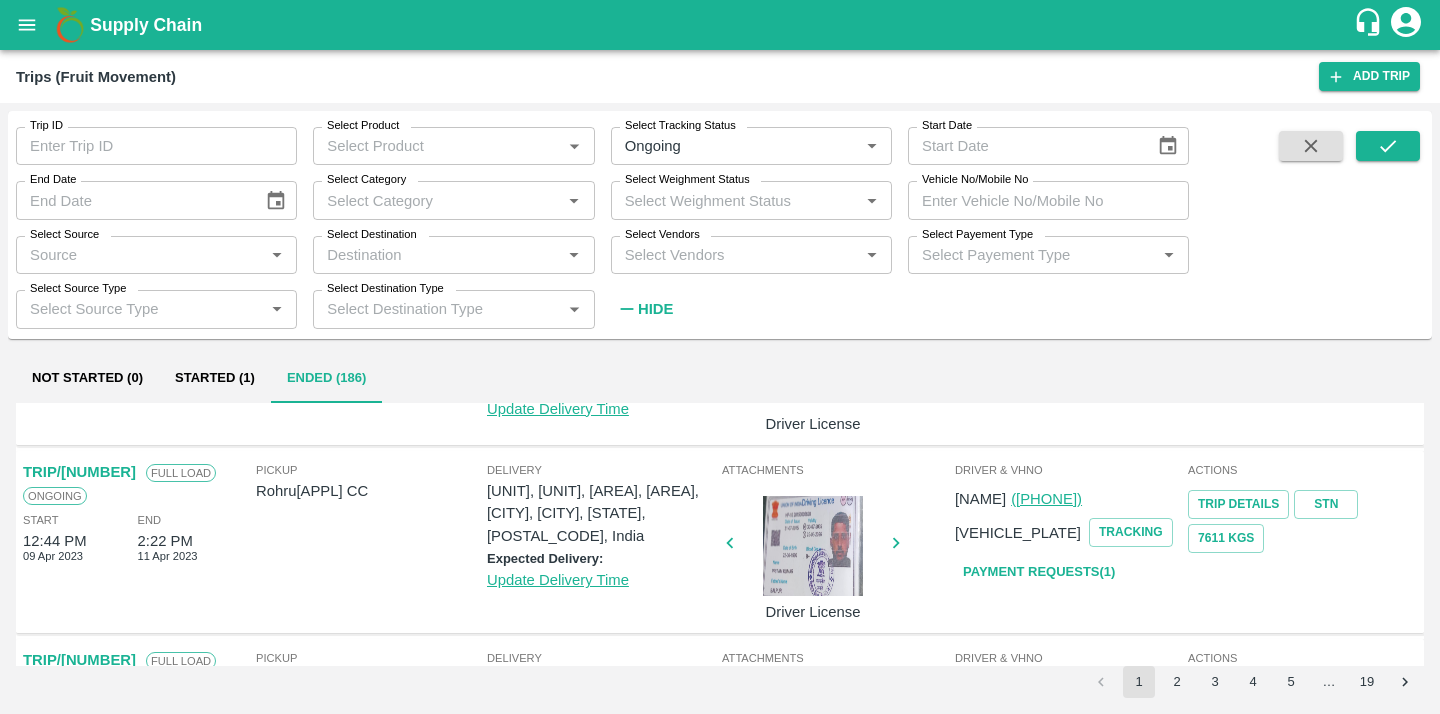 scroll, scrollTop: 0, scrollLeft: 0, axis: both 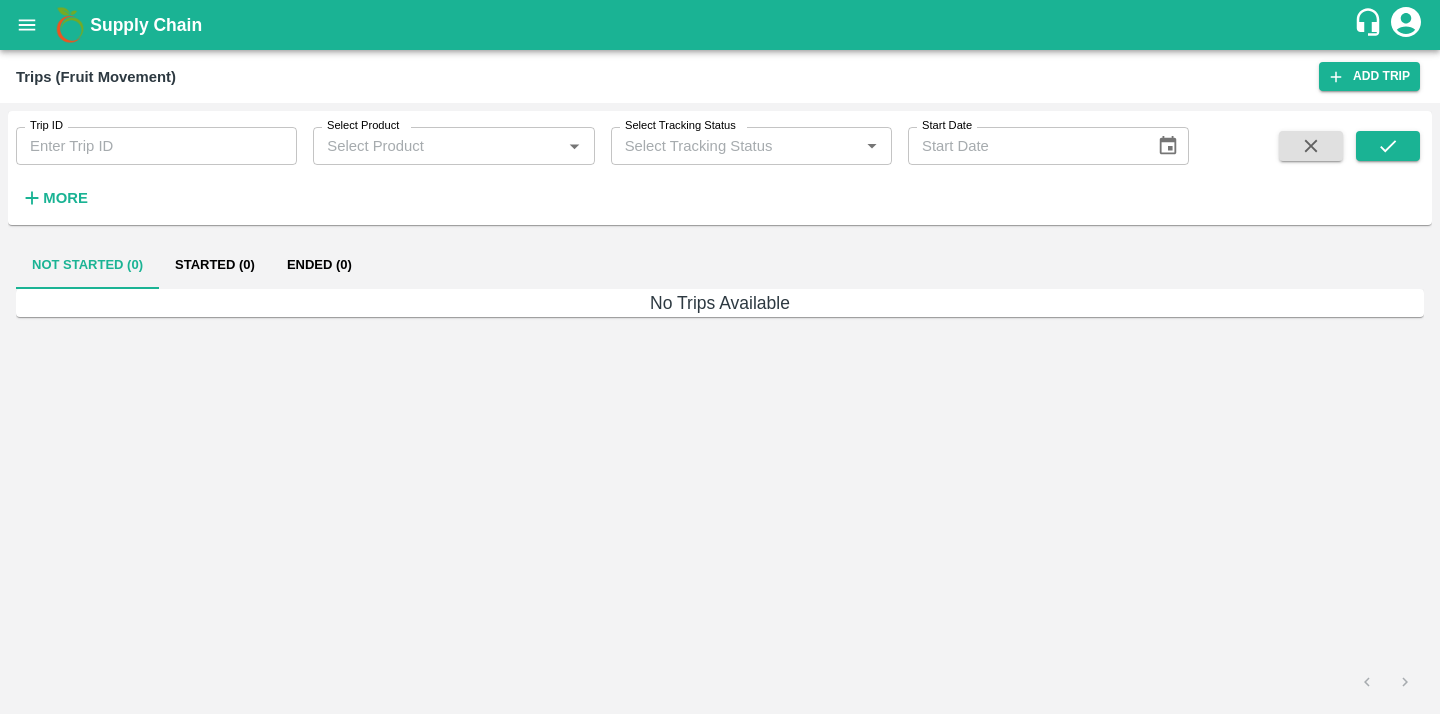 type on "Ongoing" 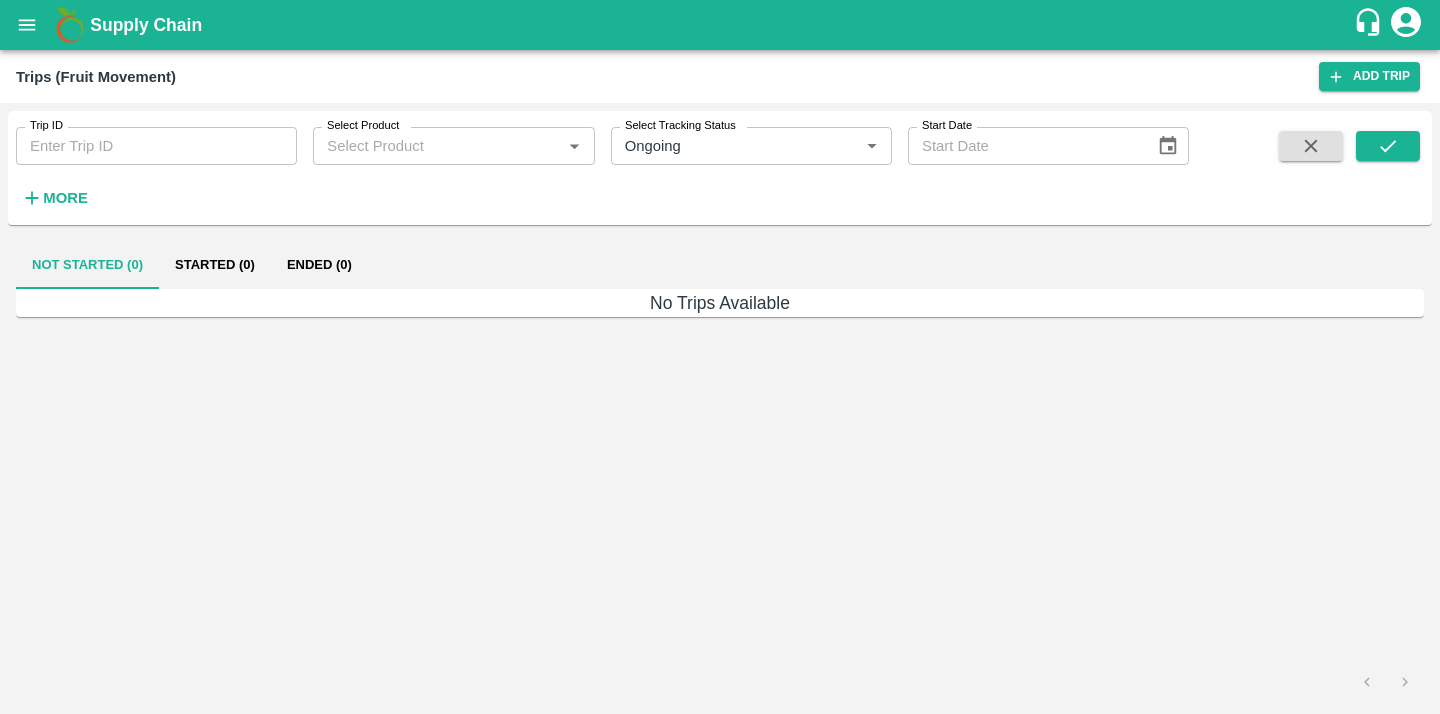 scroll, scrollTop: 0, scrollLeft: 0, axis: both 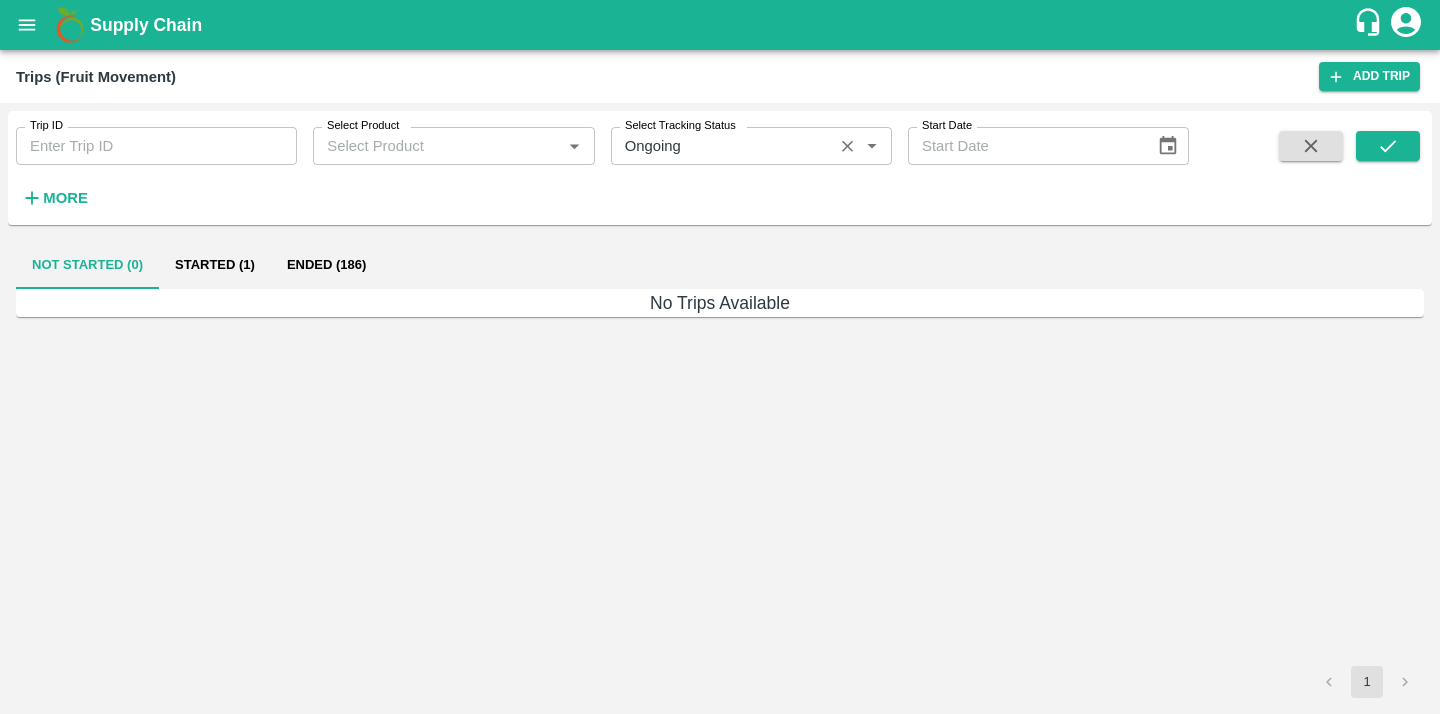 click 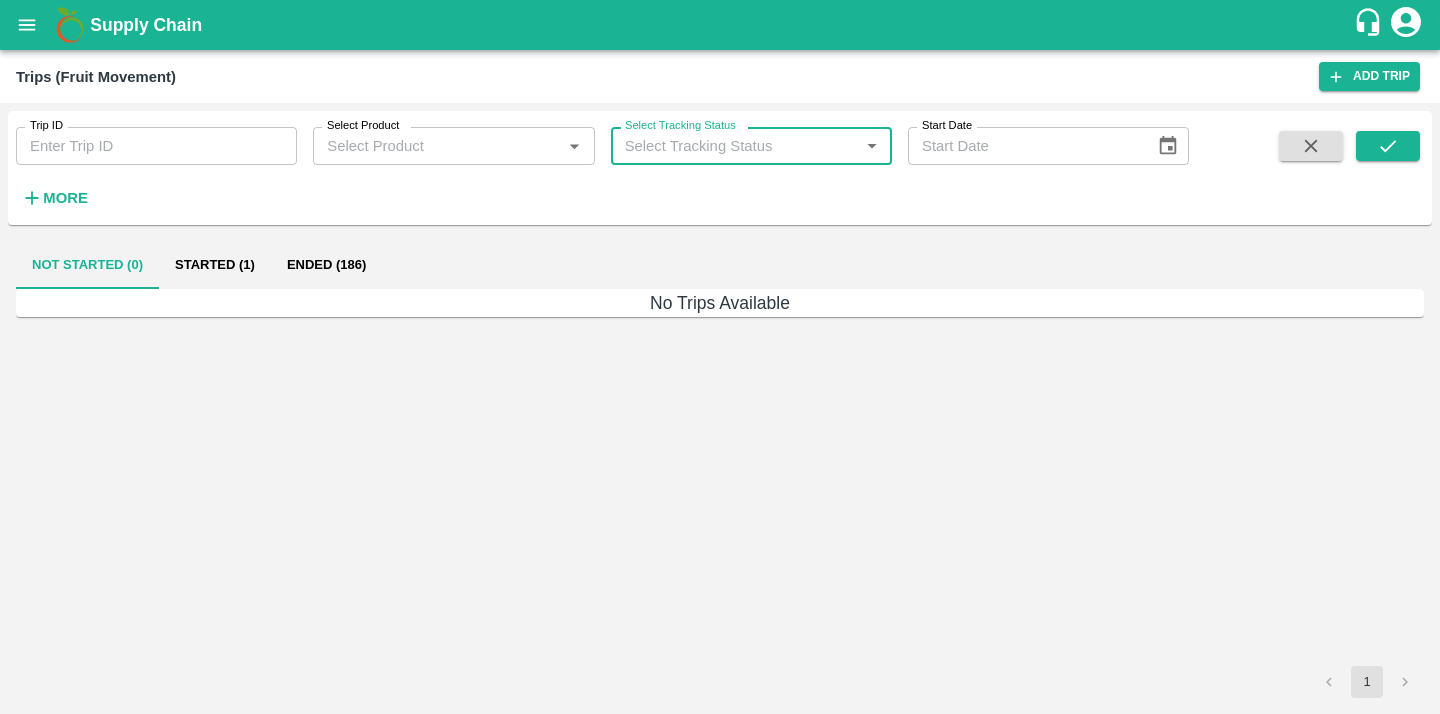 click on "Trip ID" at bounding box center (156, 146) 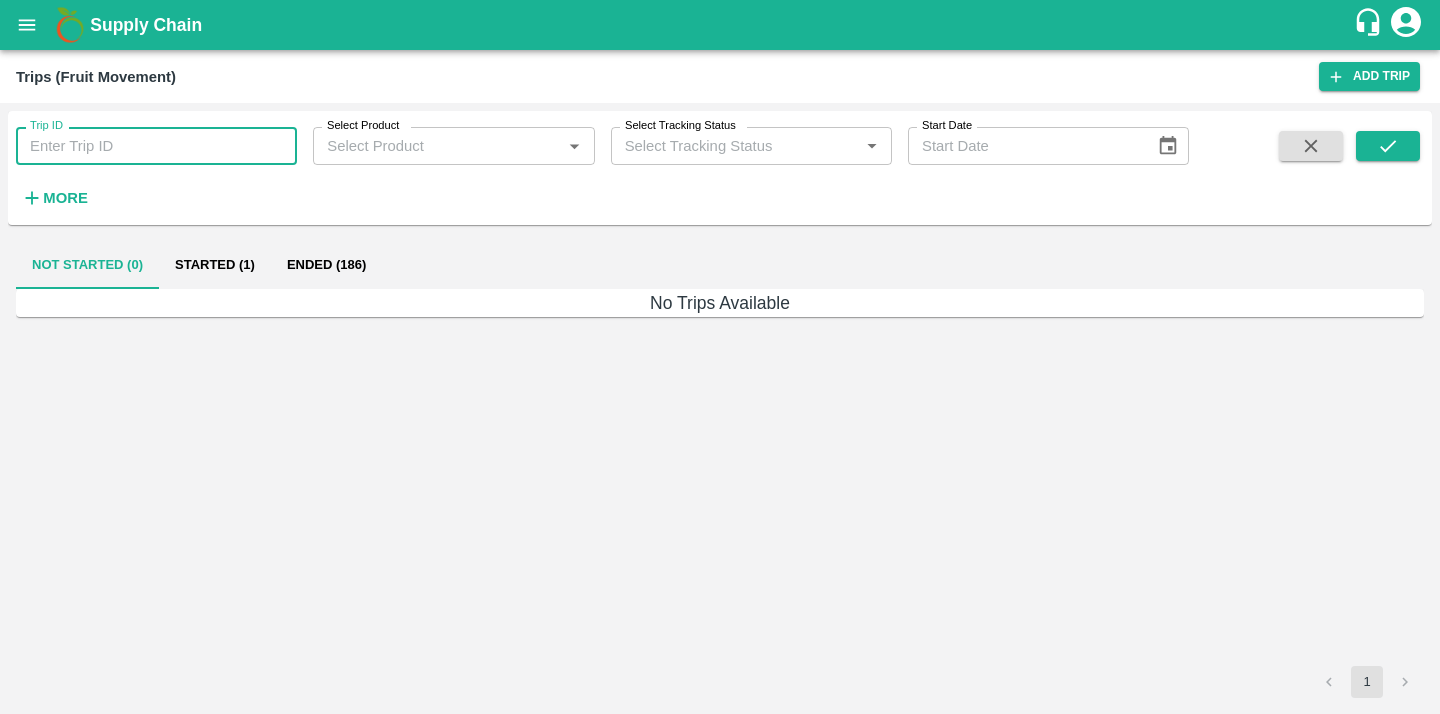 paste on "[NUMBER]" 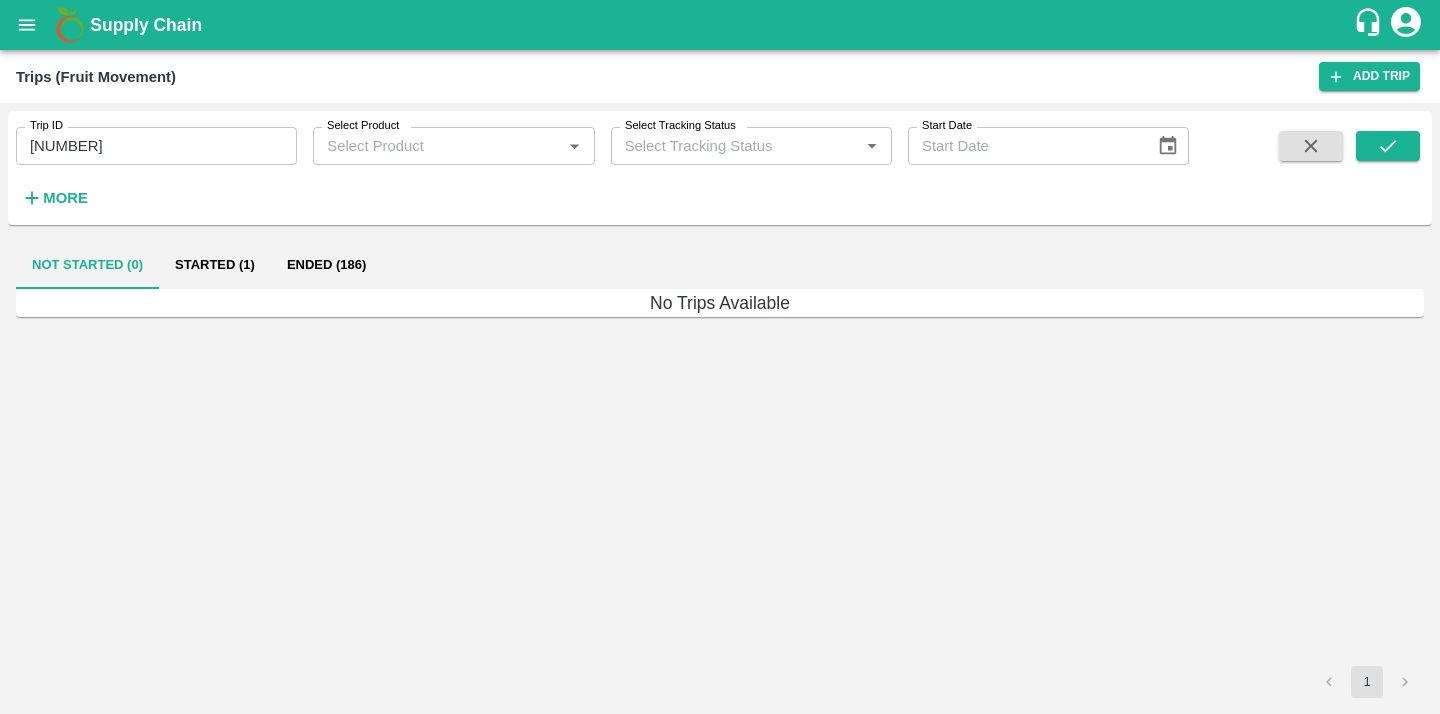 click at bounding box center [1388, 172] 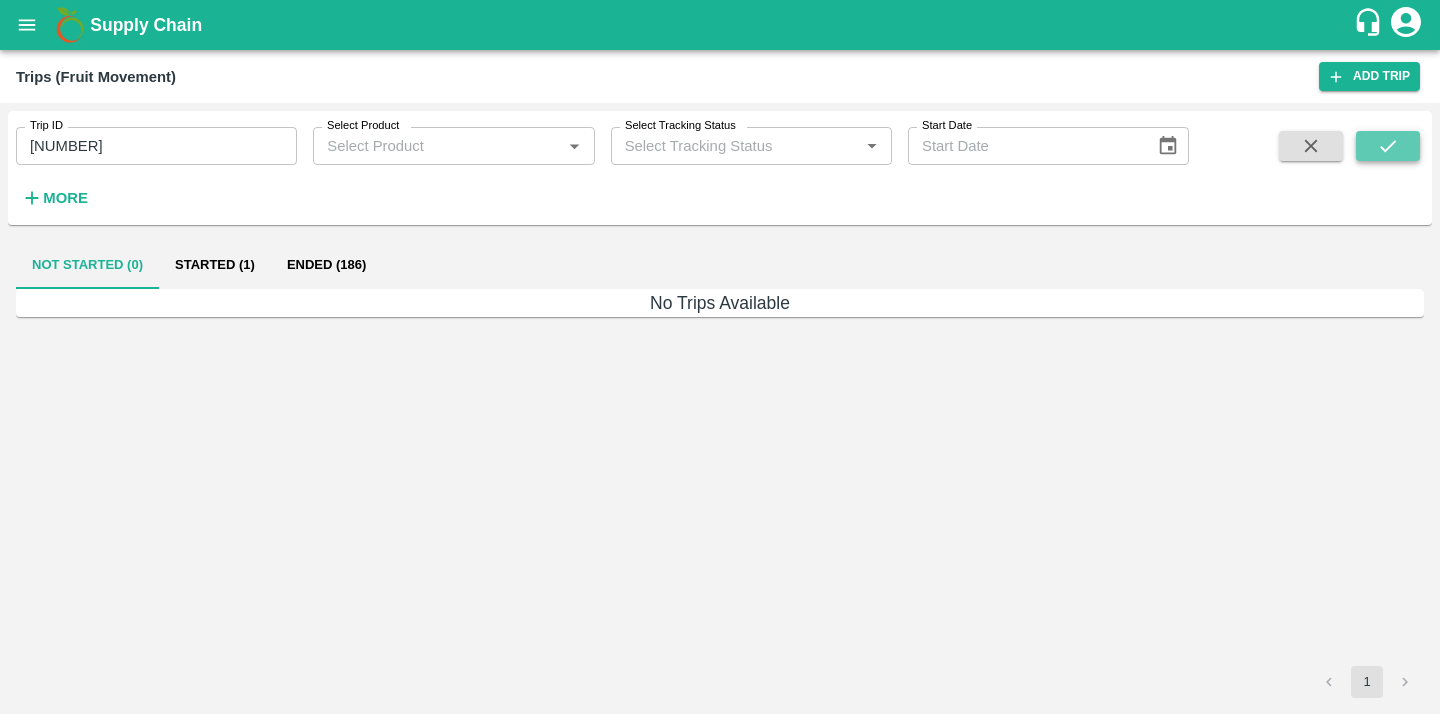 click 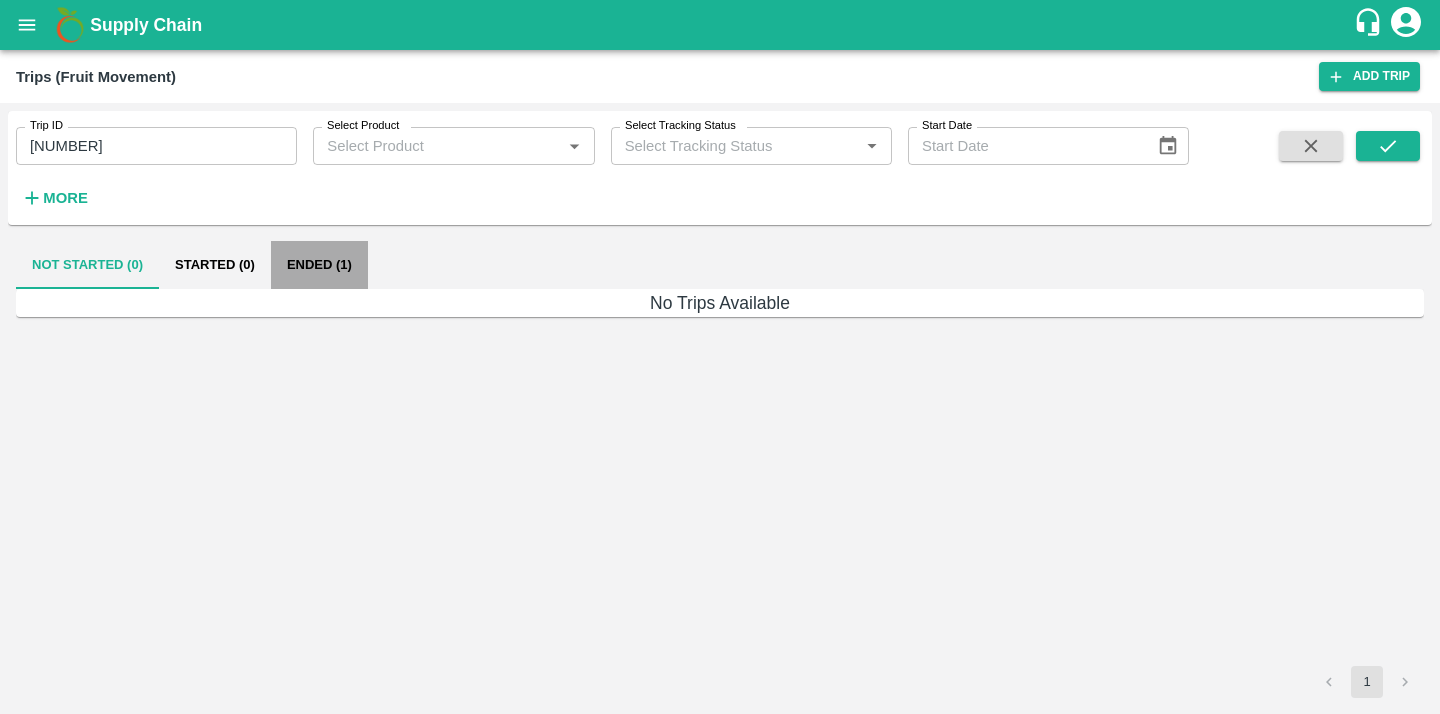 click on "Ended (1)" at bounding box center [319, 265] 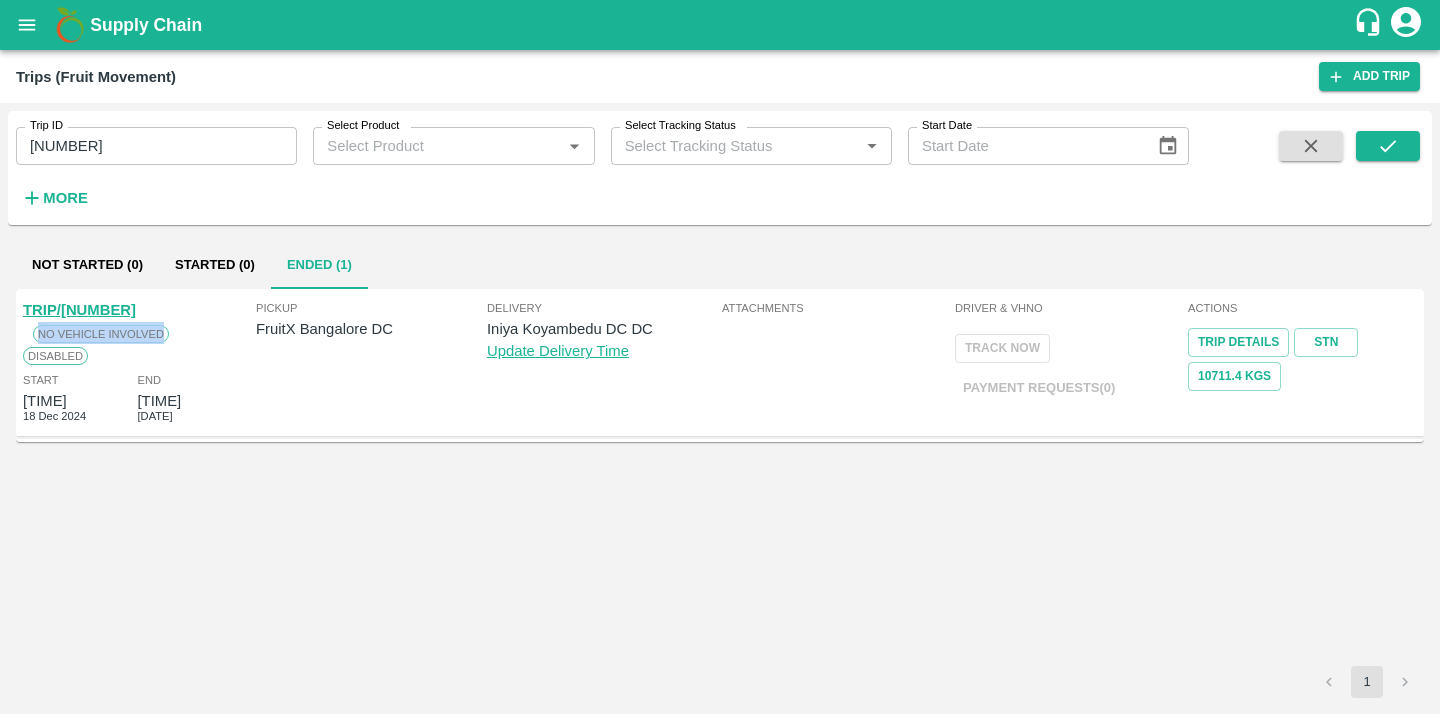 drag, startPoint x: 117, startPoint y: 310, endPoint x: 242, endPoint y: 311, distance: 125.004 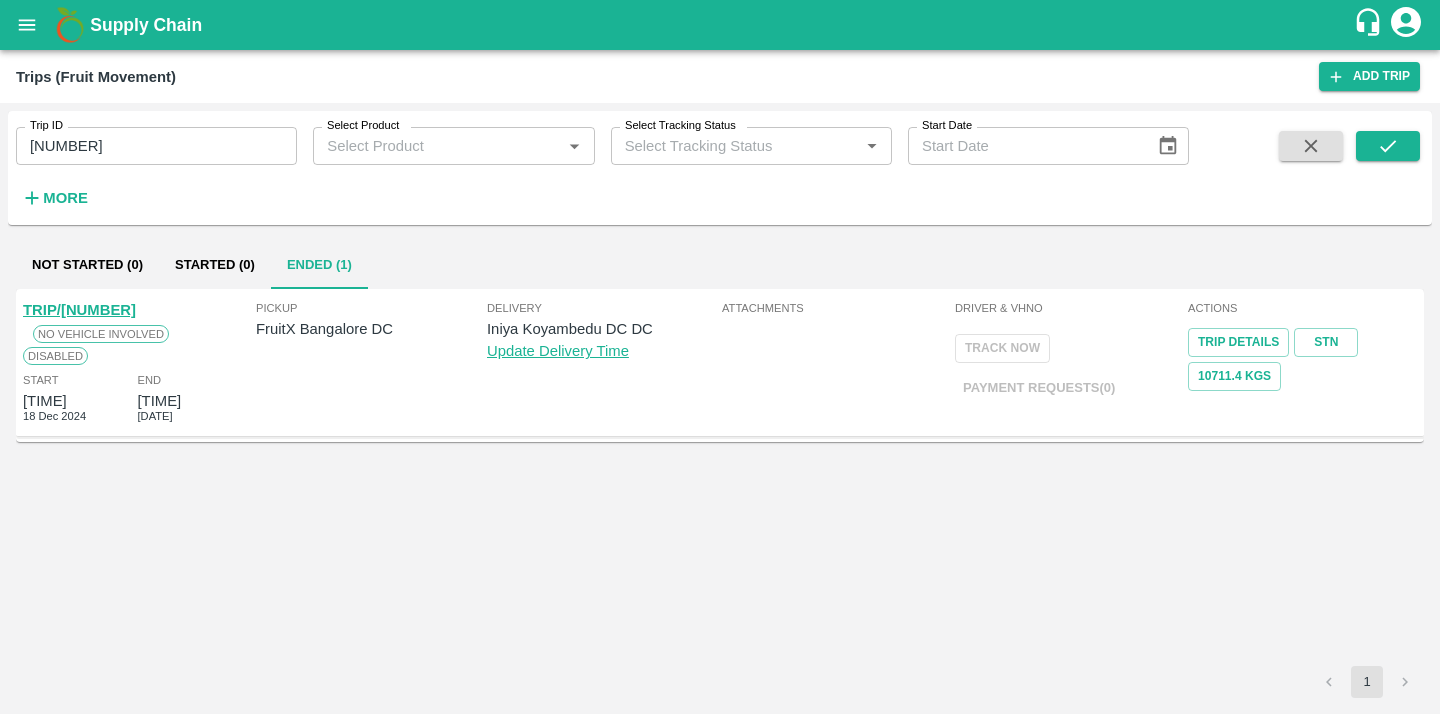click on "Pickup FruitX Bangalore DC" at bounding box center (371, 359) 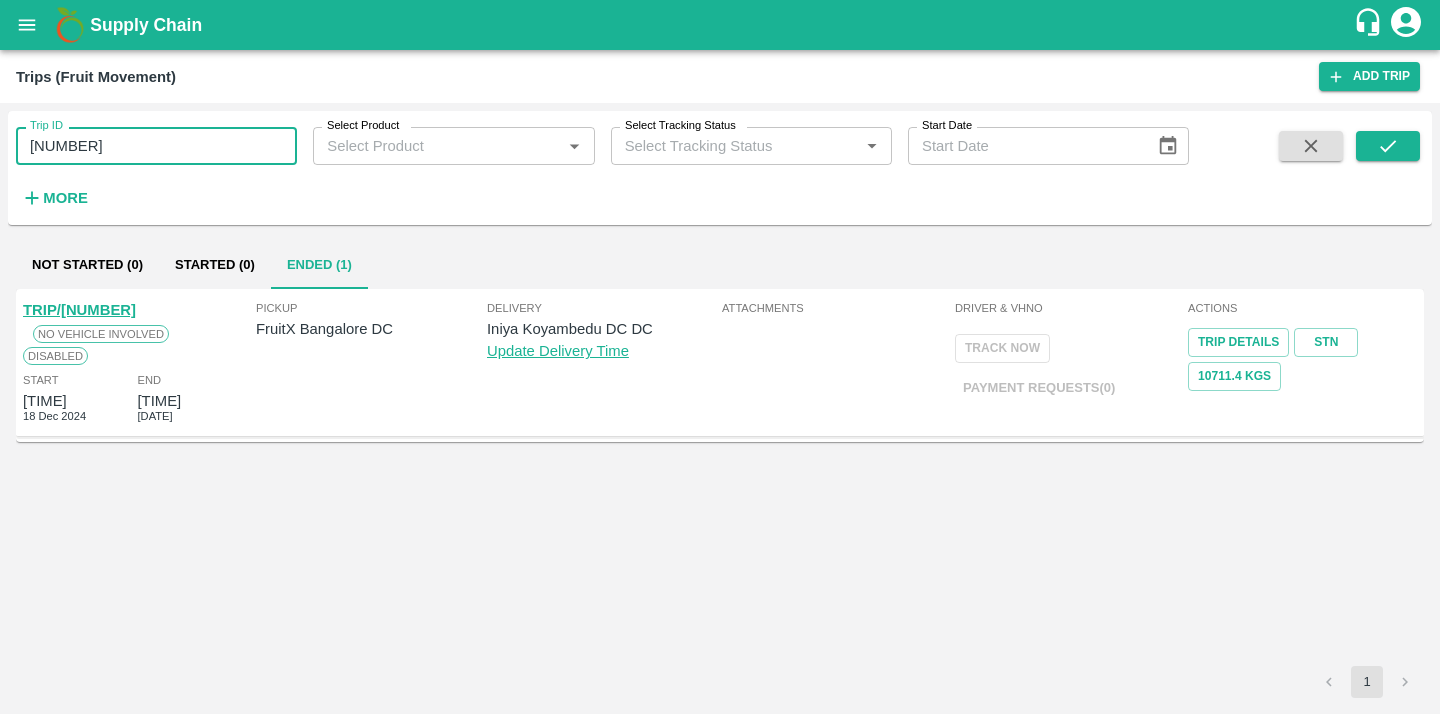 click on "68171" at bounding box center (156, 146) 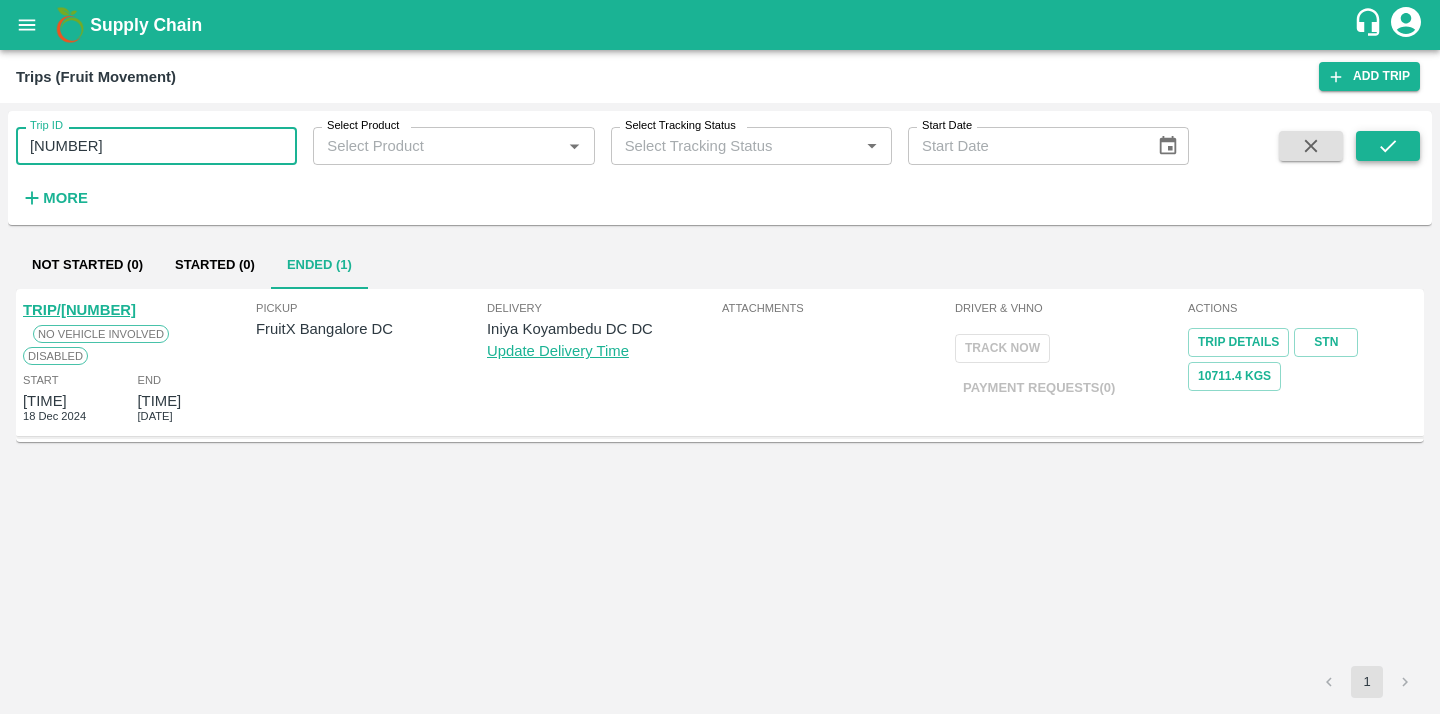 click 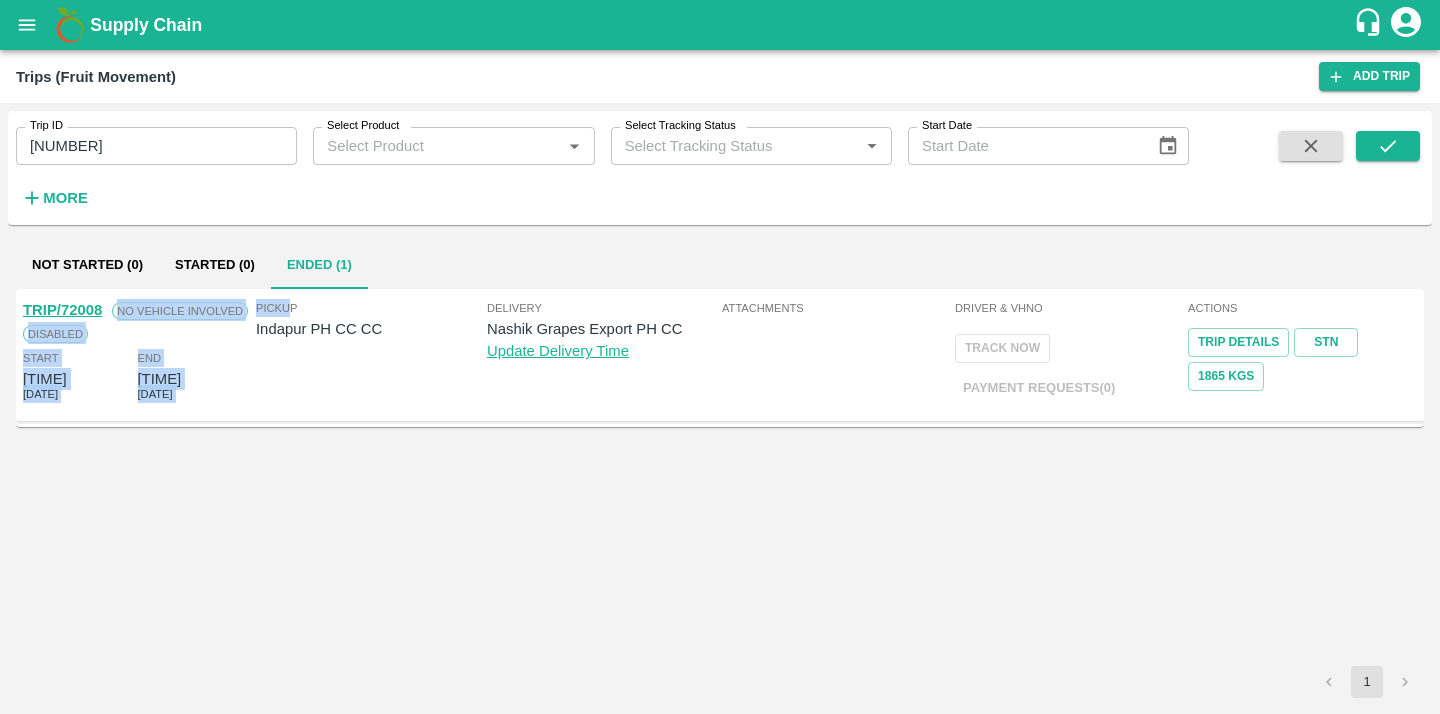 drag, startPoint x: 117, startPoint y: 308, endPoint x: 306, endPoint y: 308, distance: 189 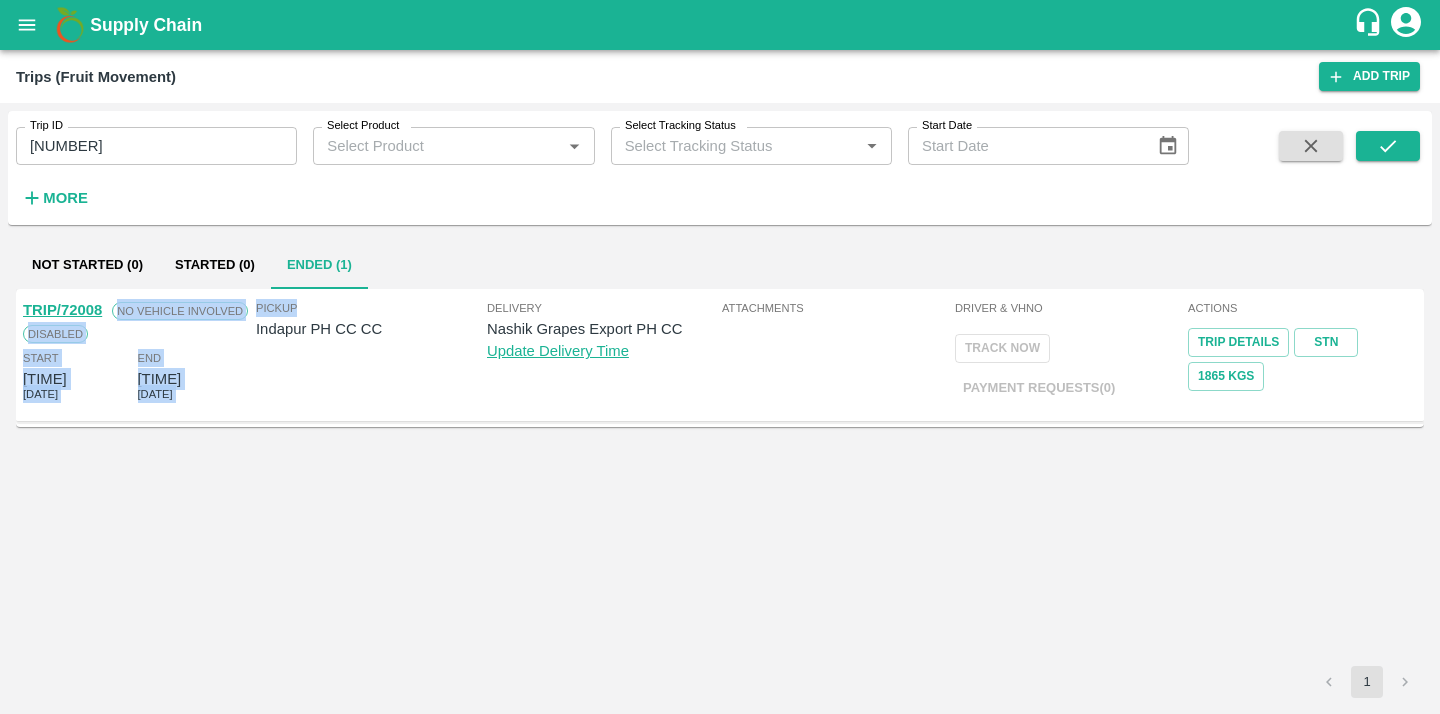 click on "No Vehicle Involved" at bounding box center (180, 311) 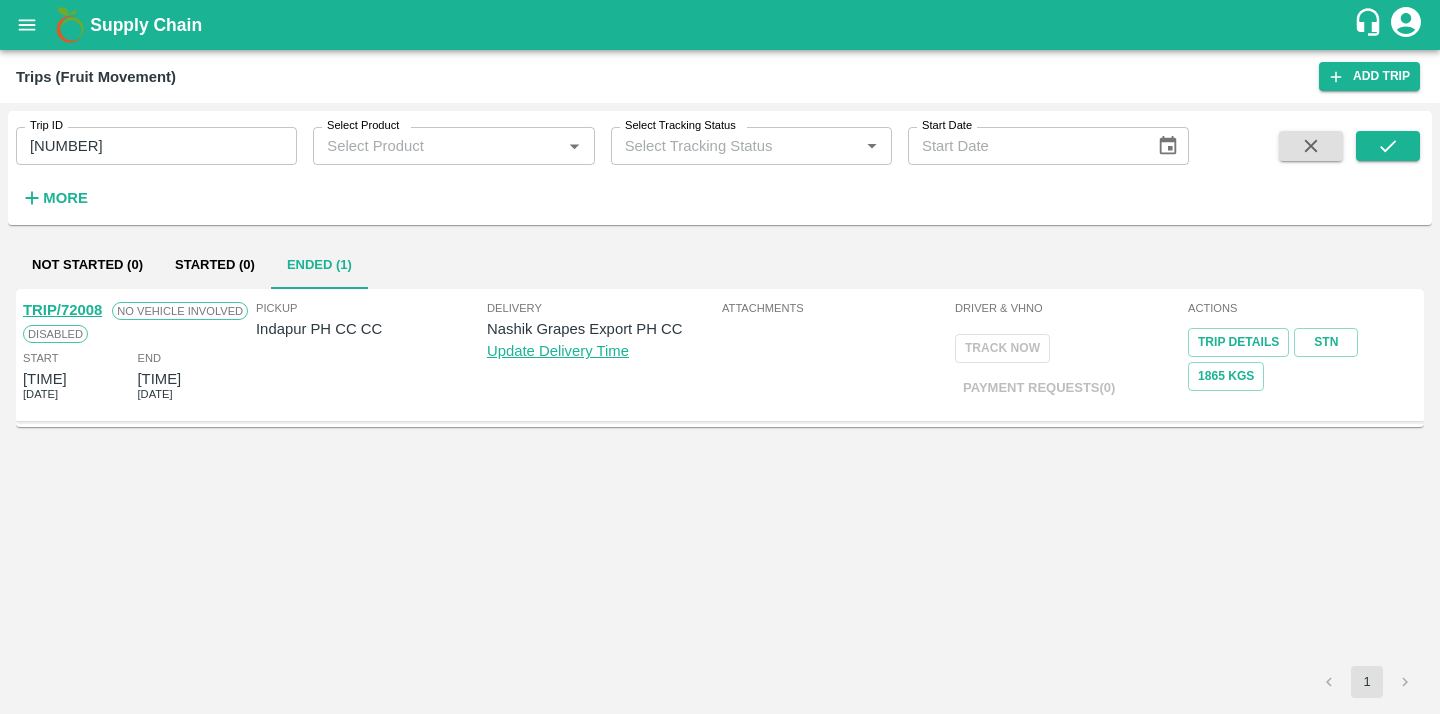click on "72008" at bounding box center (156, 146) 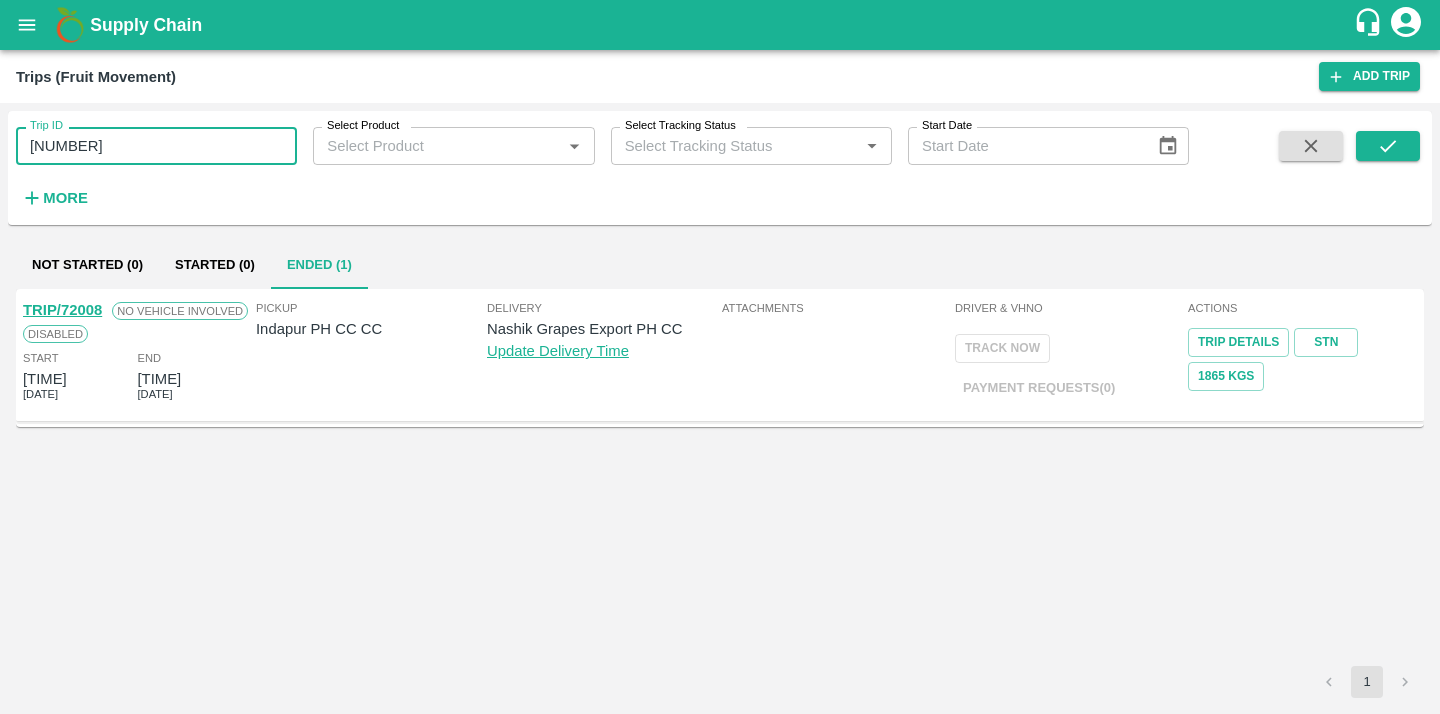 click on "72008" at bounding box center (156, 146) 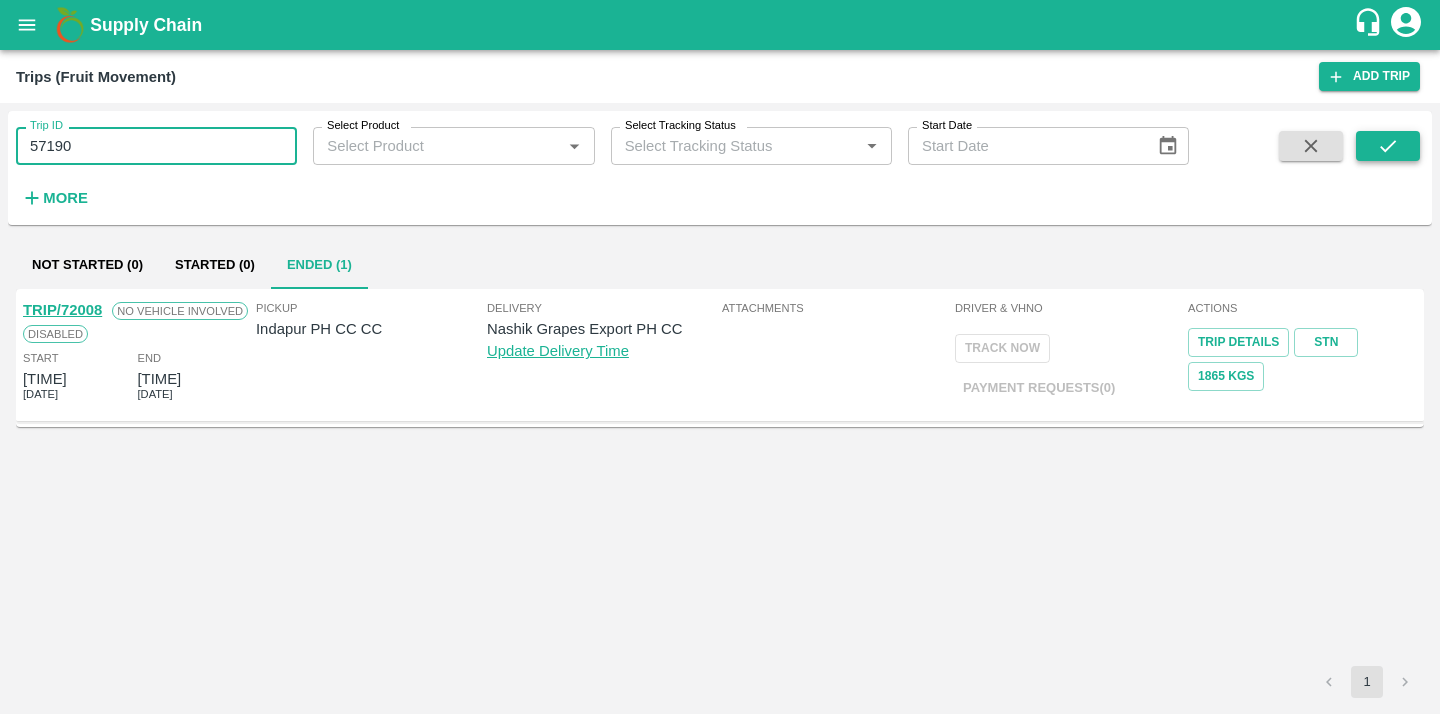 click 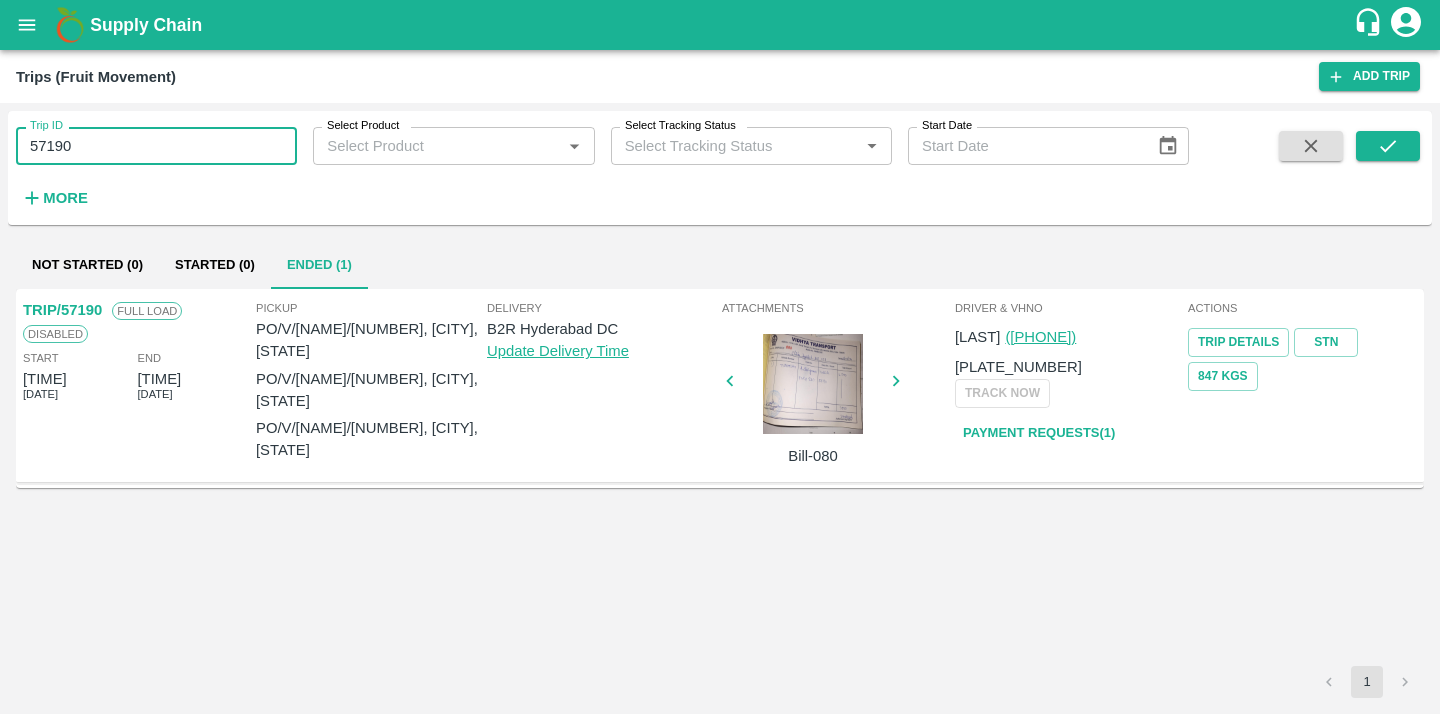 click on "57190" at bounding box center [156, 146] 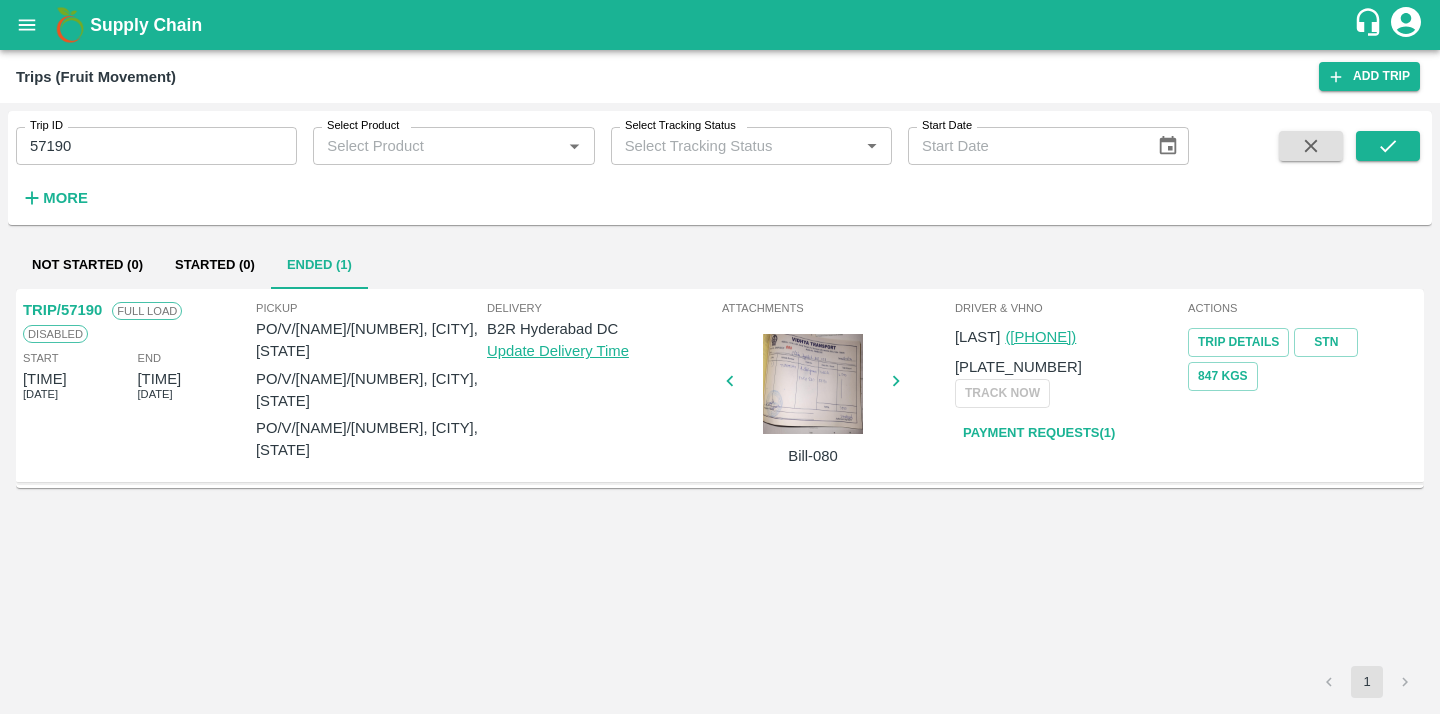 click on "Trip ID 57190 Trip ID Select Product Select Product   * Select Tracking Status Select Tracking Status   * Start Date Start Date More" at bounding box center [594, 163] 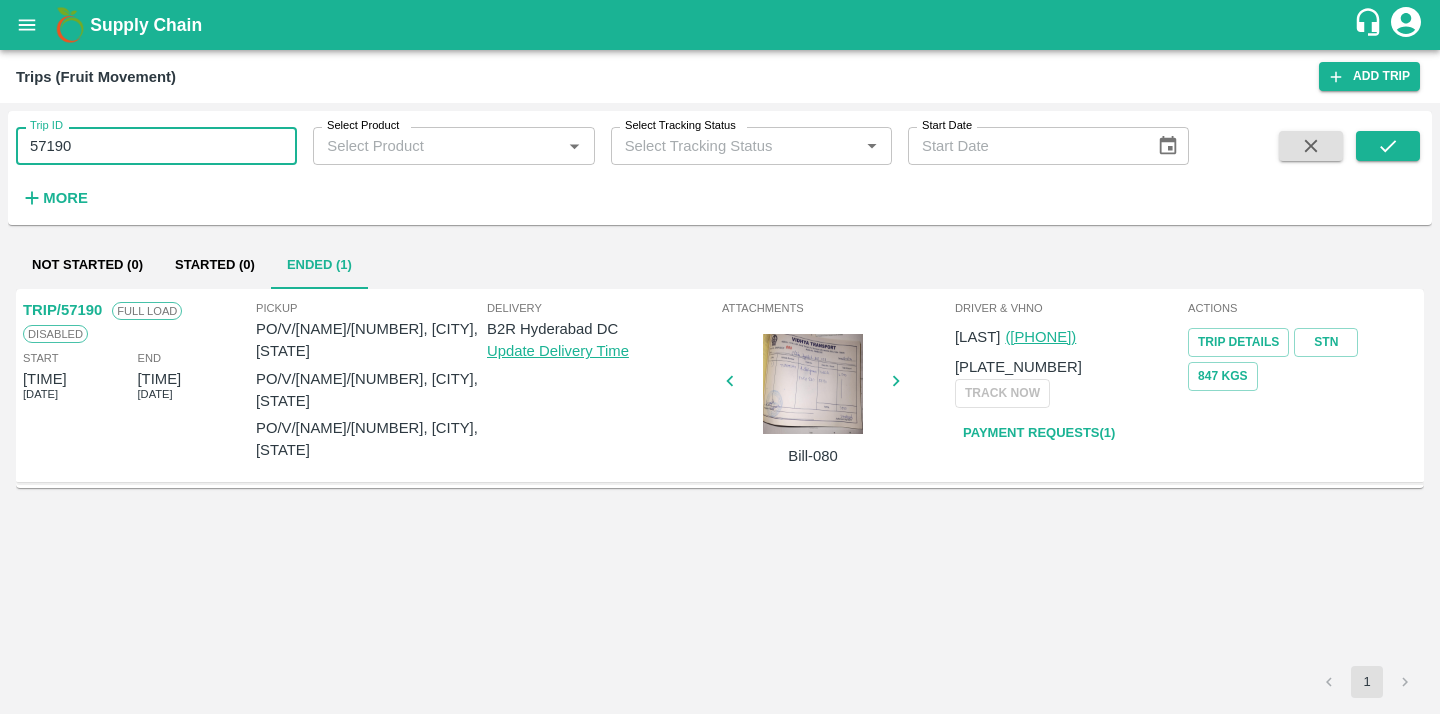 click on "57190" at bounding box center (156, 146) 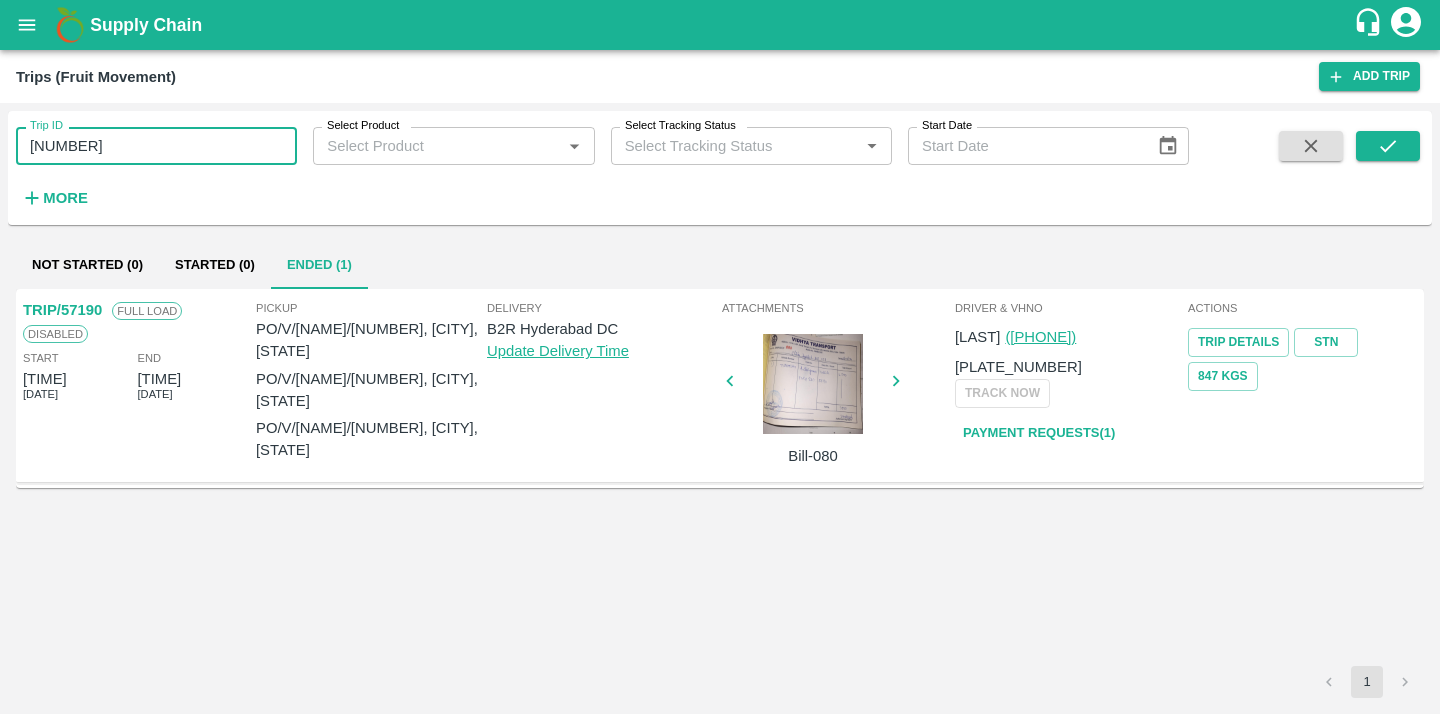 type on "64123" 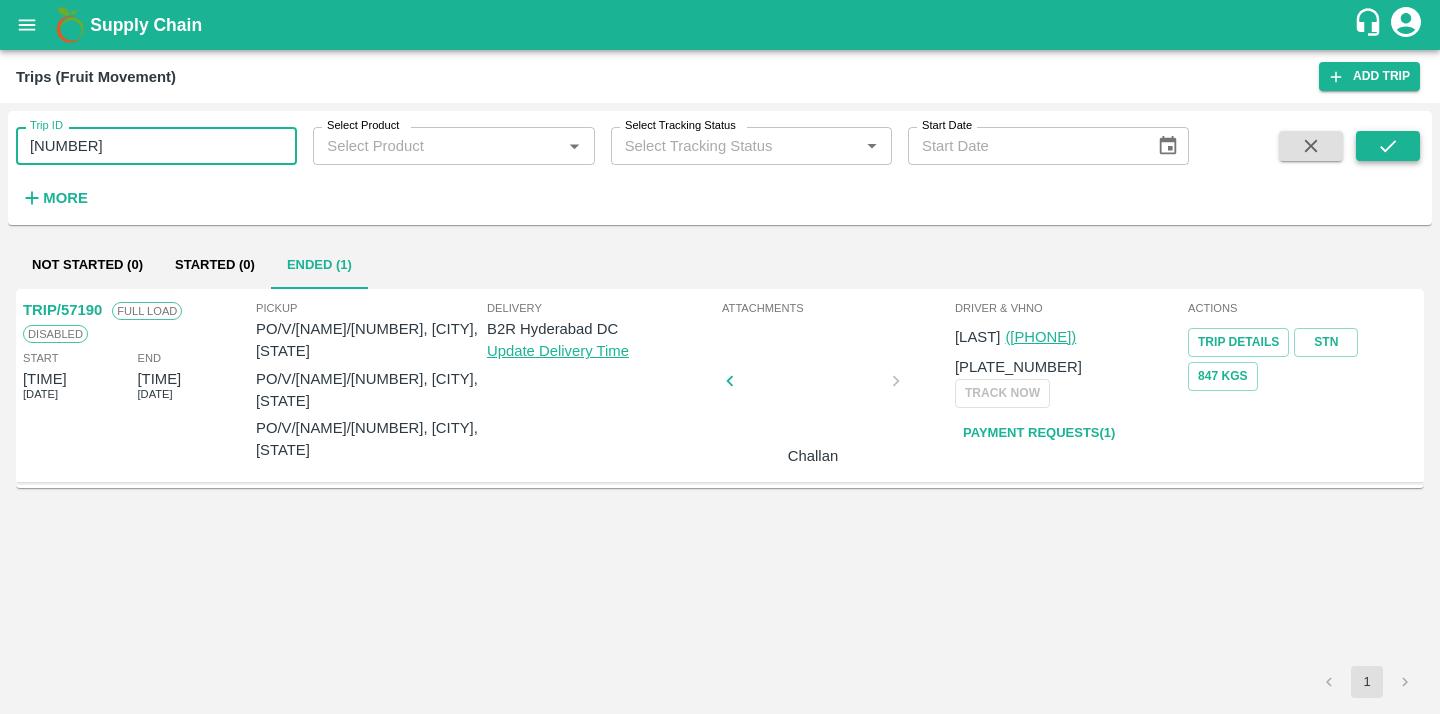 click 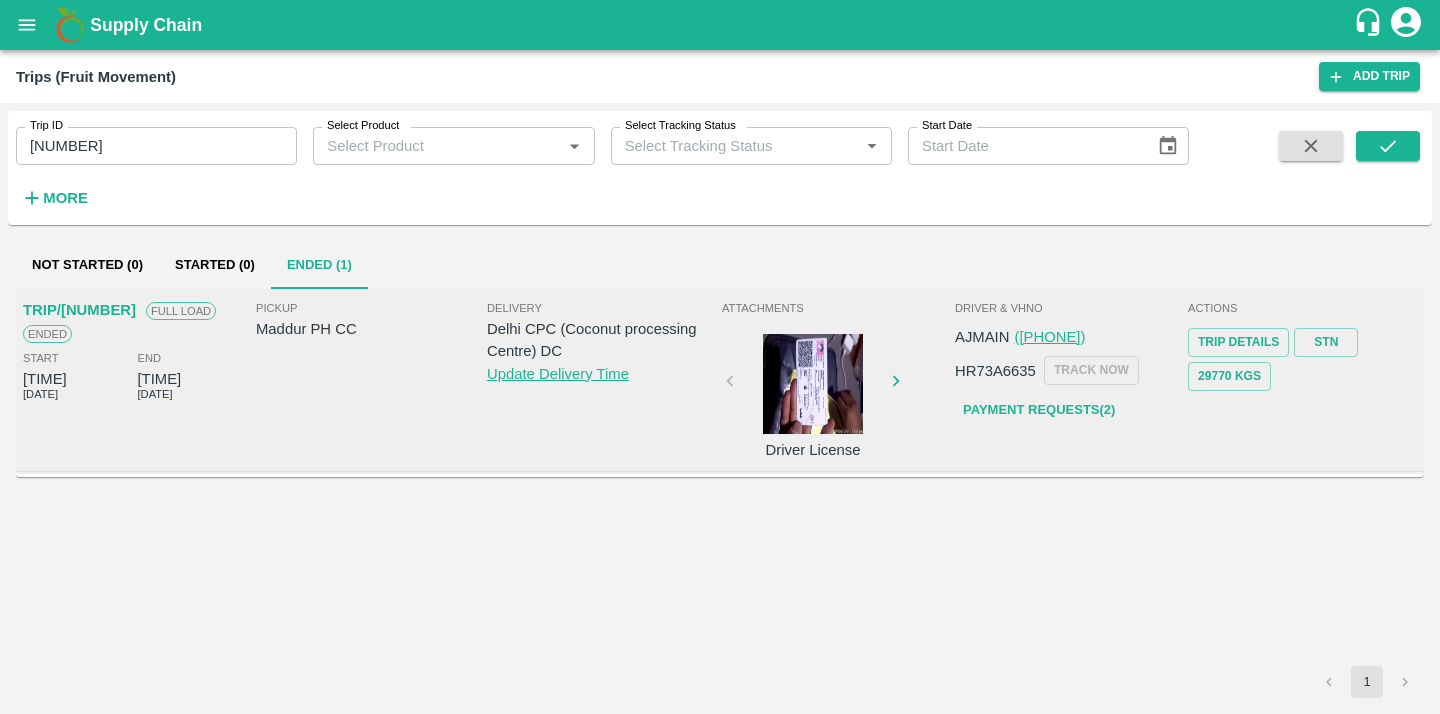click on "HR73A6635 TRACK NOW" at bounding box center (1047, 370) 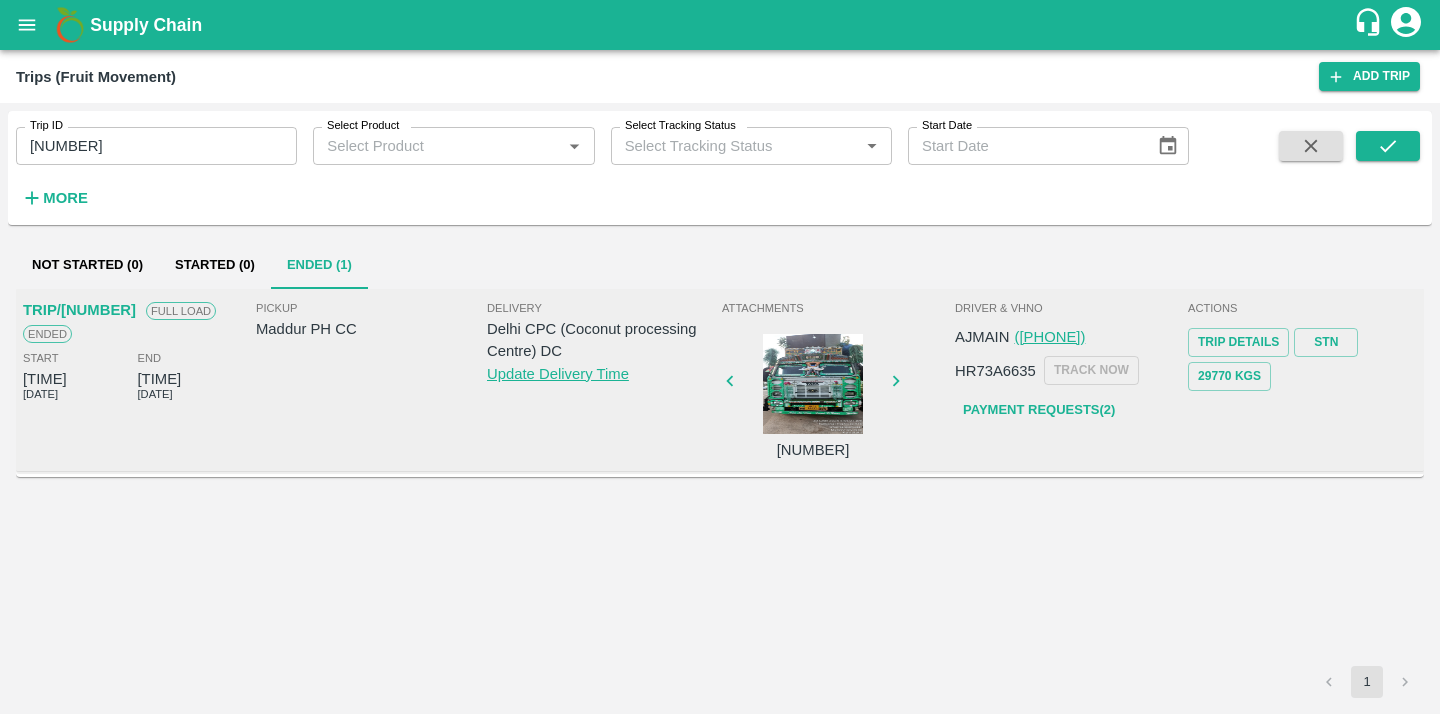 drag, startPoint x: 213, startPoint y: 390, endPoint x: 128, endPoint y: 381, distance: 85.47514 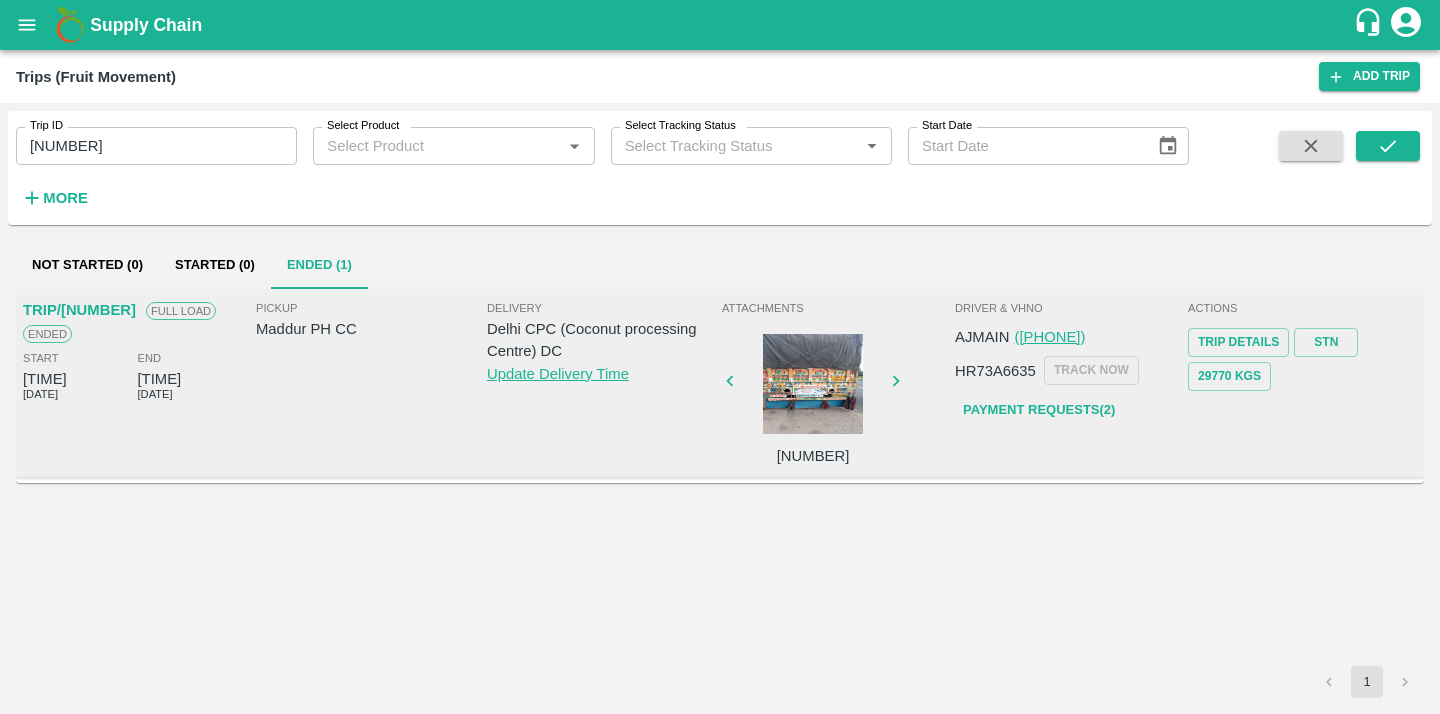 click on "Start 6:10 PM 30 Sep 2024" at bounding box center (80, 376) 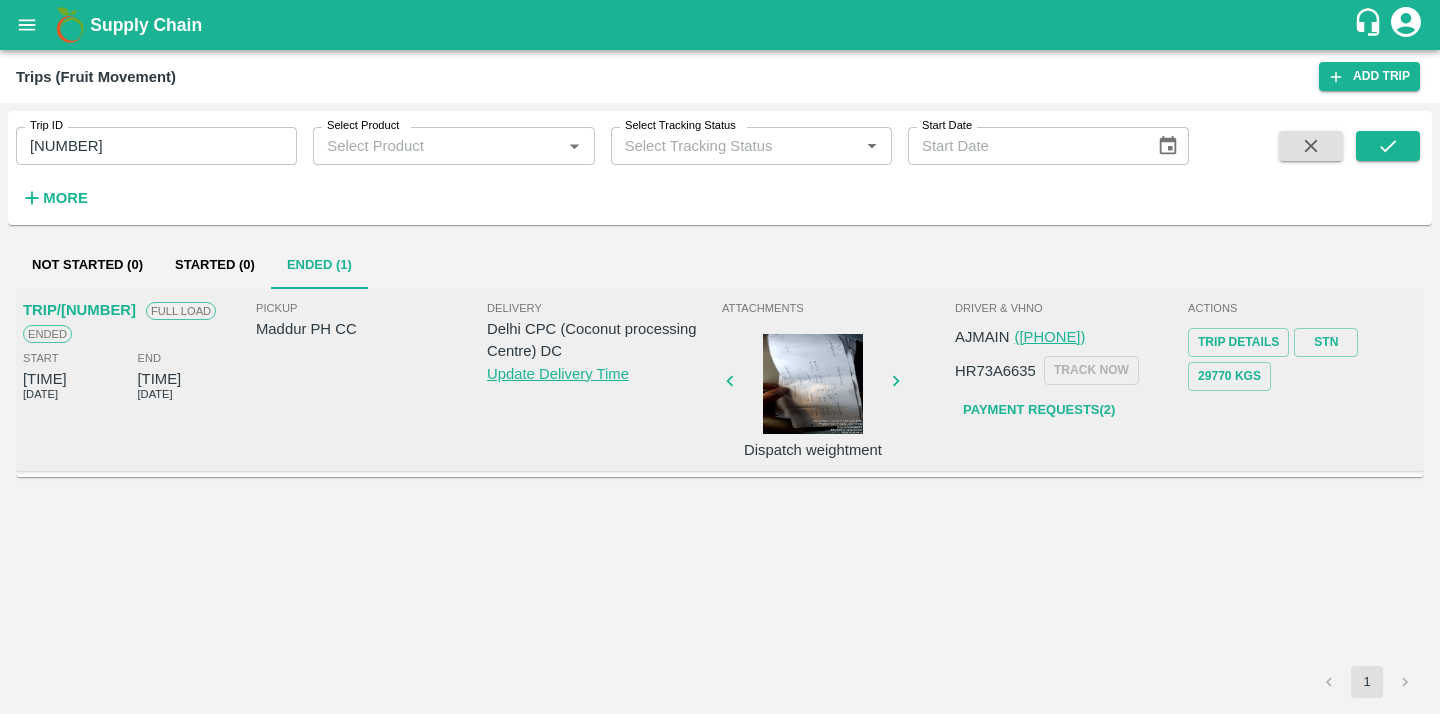 click on "Trip Details STN 29770  Kgs" at bounding box center (1302, 357) 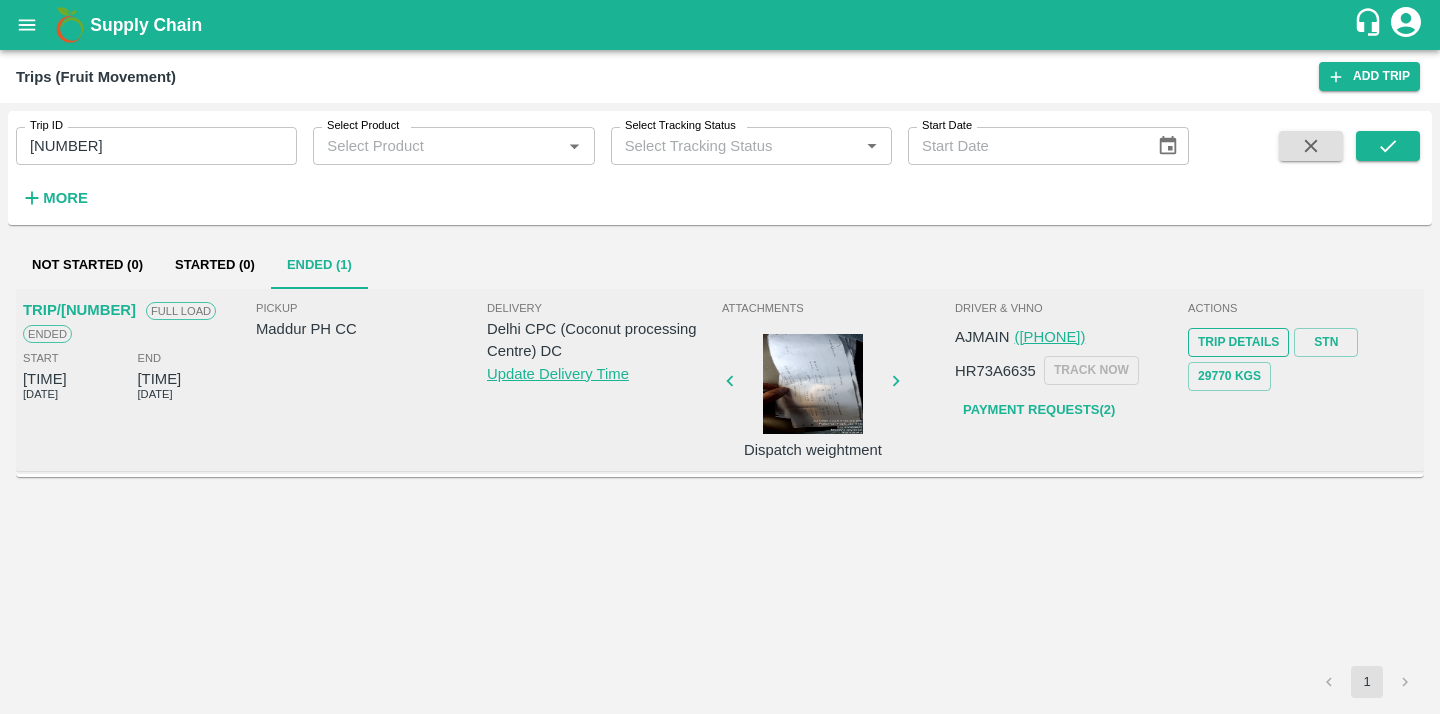 click on "Trip Details" at bounding box center (1238, 342) 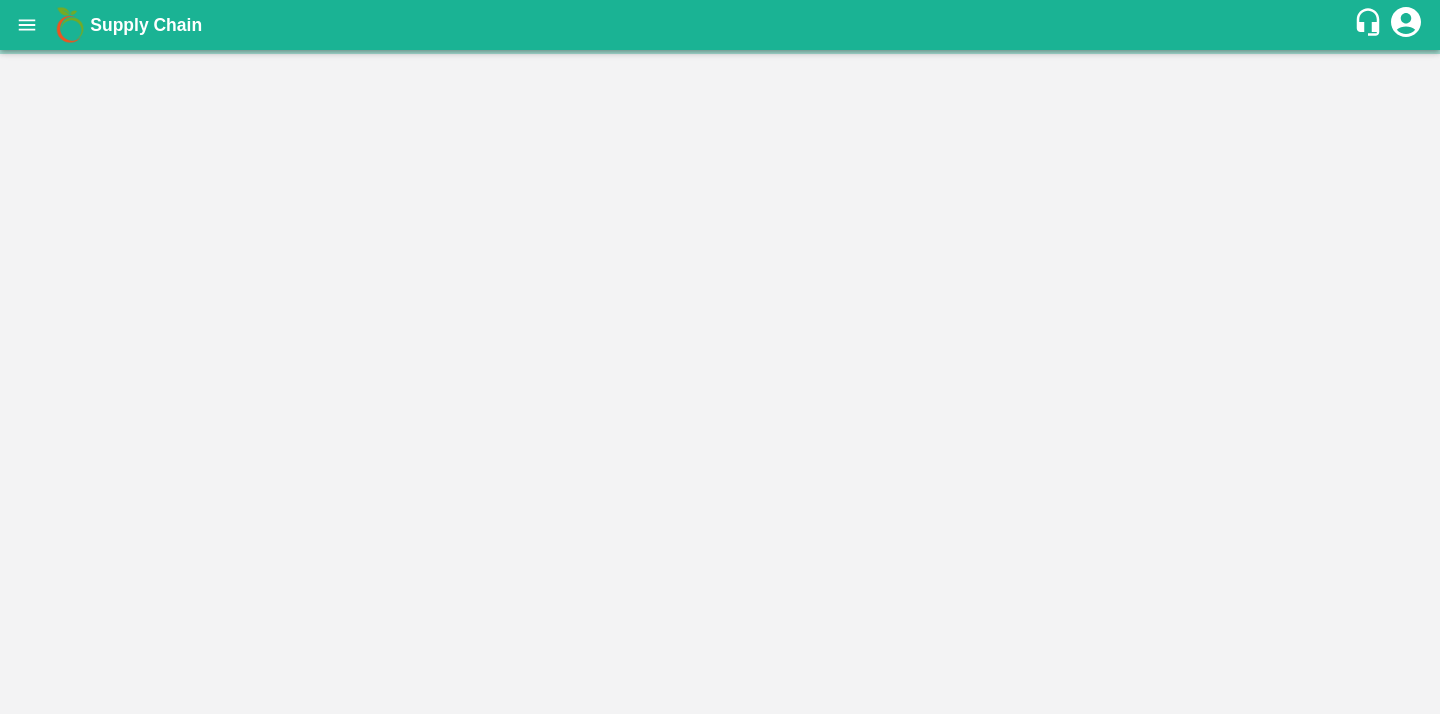 scroll, scrollTop: 0, scrollLeft: 0, axis: both 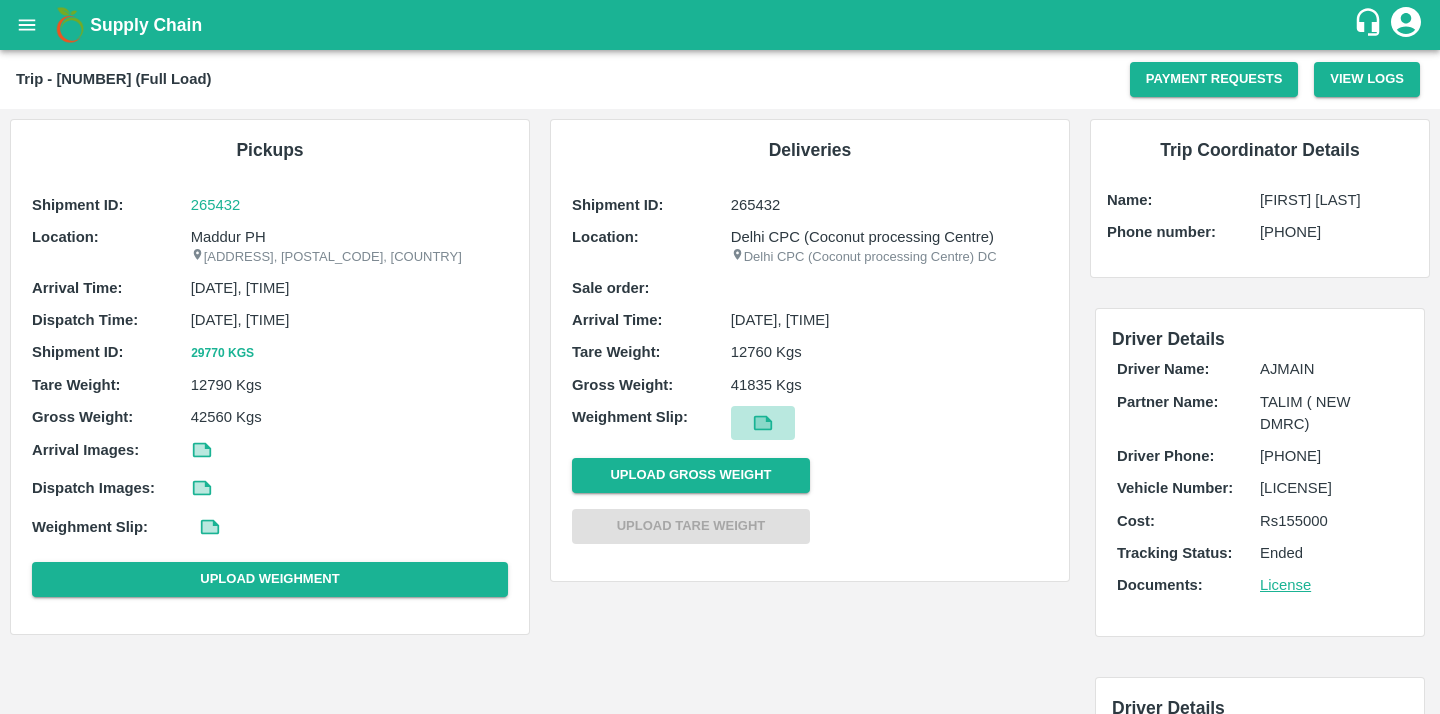 click 